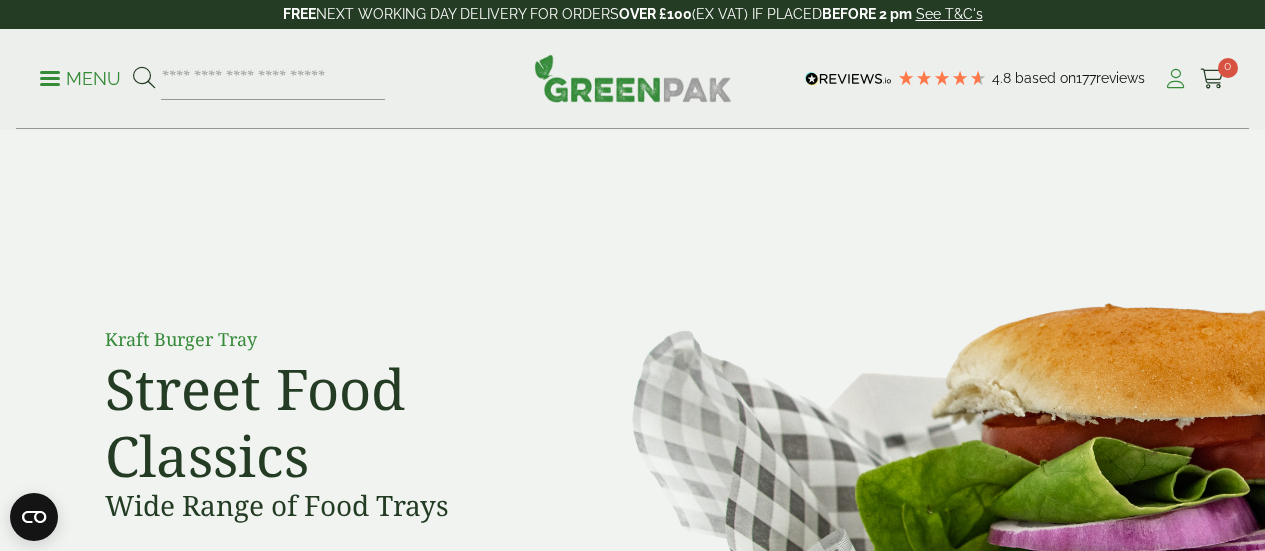 scroll, scrollTop: 0, scrollLeft: 0, axis: both 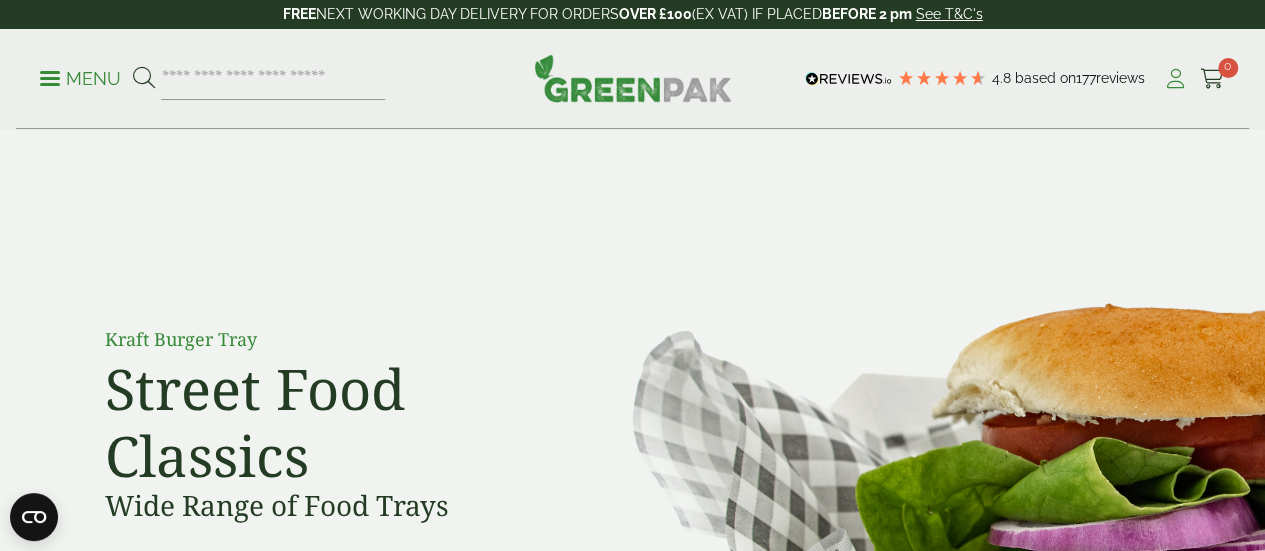click at bounding box center [1175, 79] 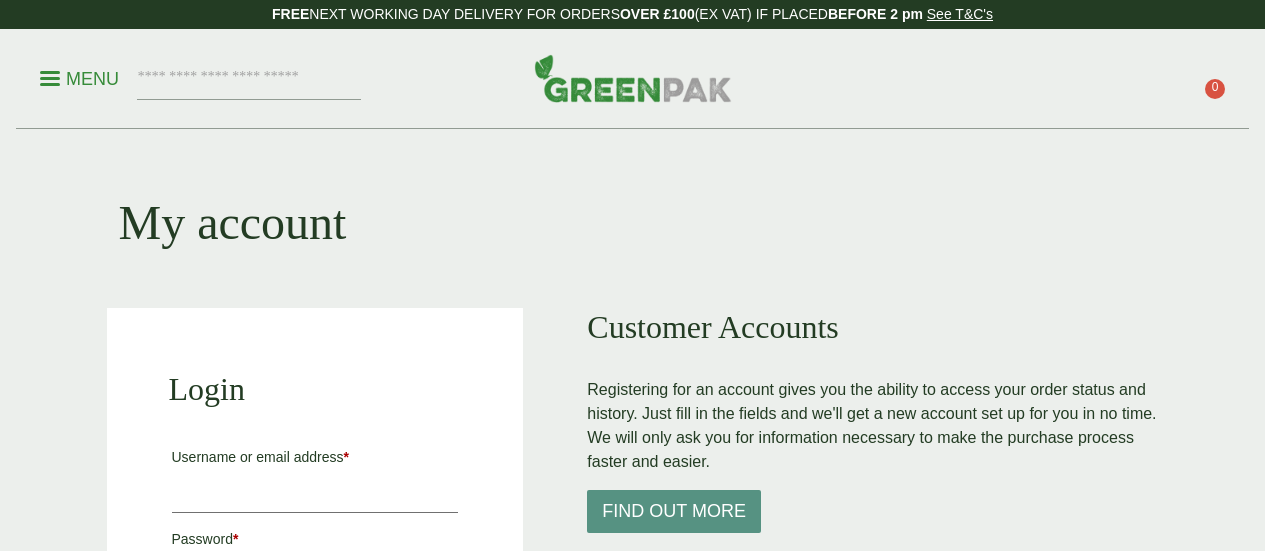 click on "My account" at bounding box center [633, 219] 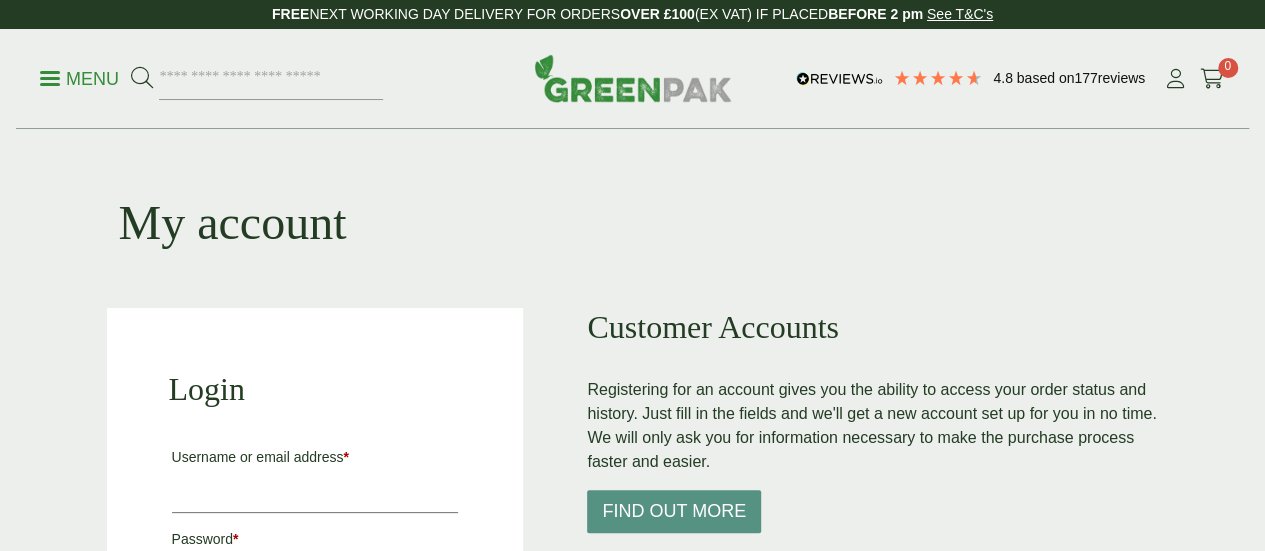 scroll, scrollTop: 280, scrollLeft: 0, axis: vertical 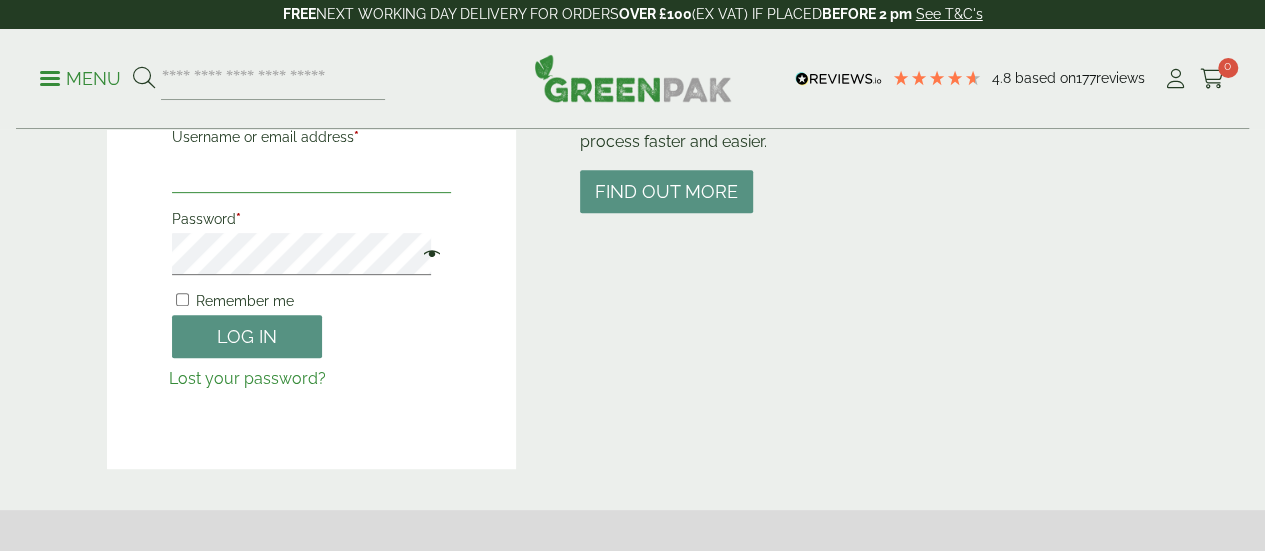 type on "**********" 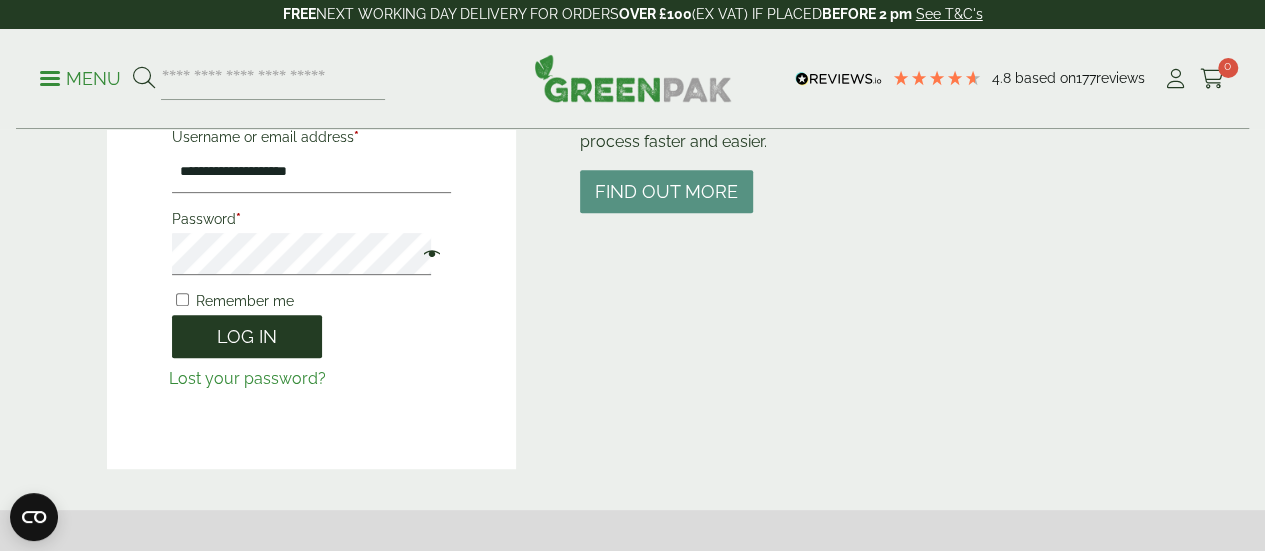 click on "Log in" at bounding box center [247, 336] 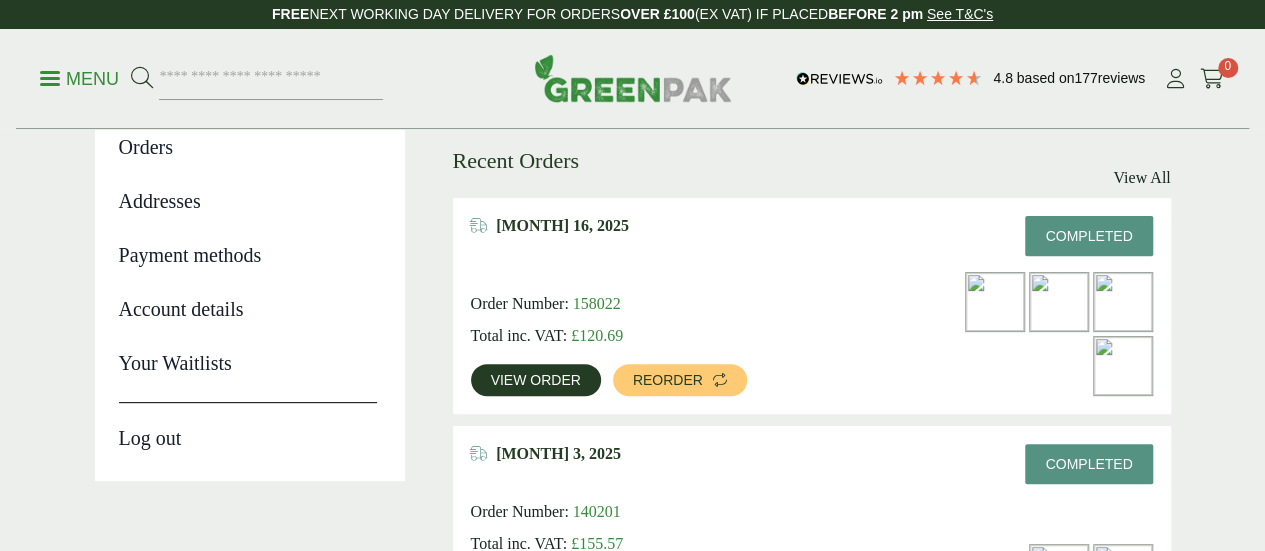 scroll, scrollTop: 240, scrollLeft: 0, axis: vertical 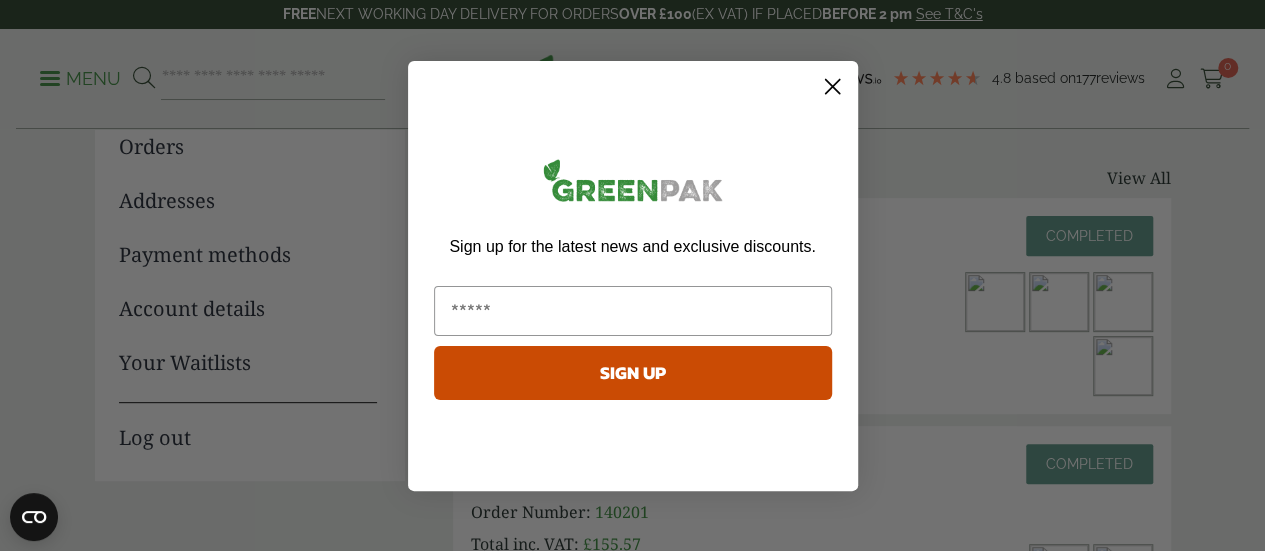 click on "Close dialog" 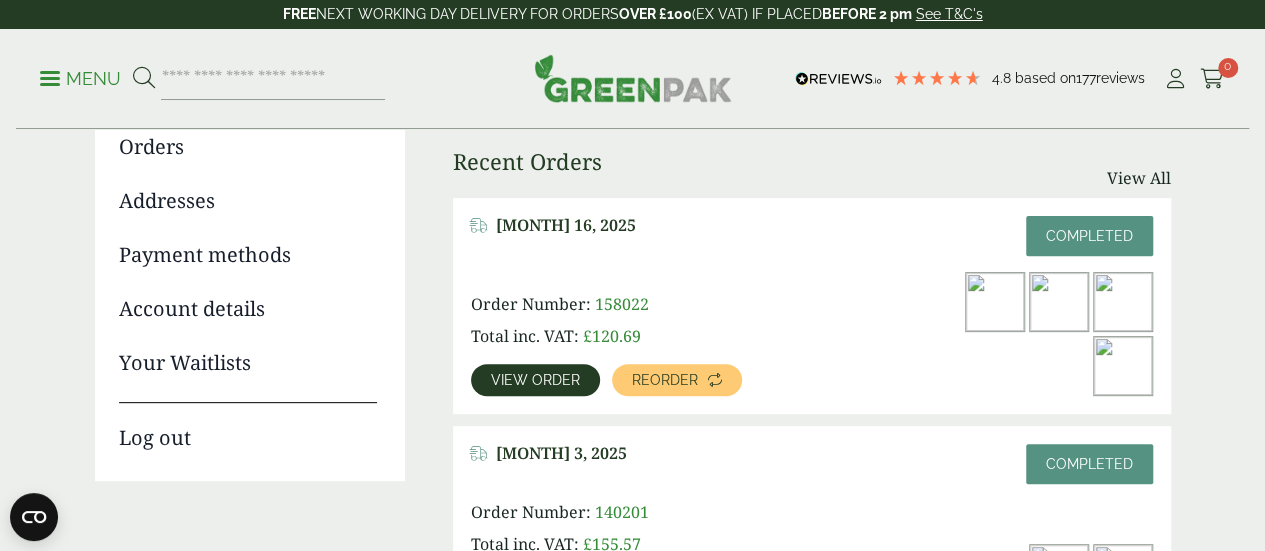 click on "Hi [FIRST]
Dashboard
Orders
Addresses
Payment methods
Account details
Your Waitlists
Log out
Upcoming Orders
Recent Orders
View All" at bounding box center (632, 1257) 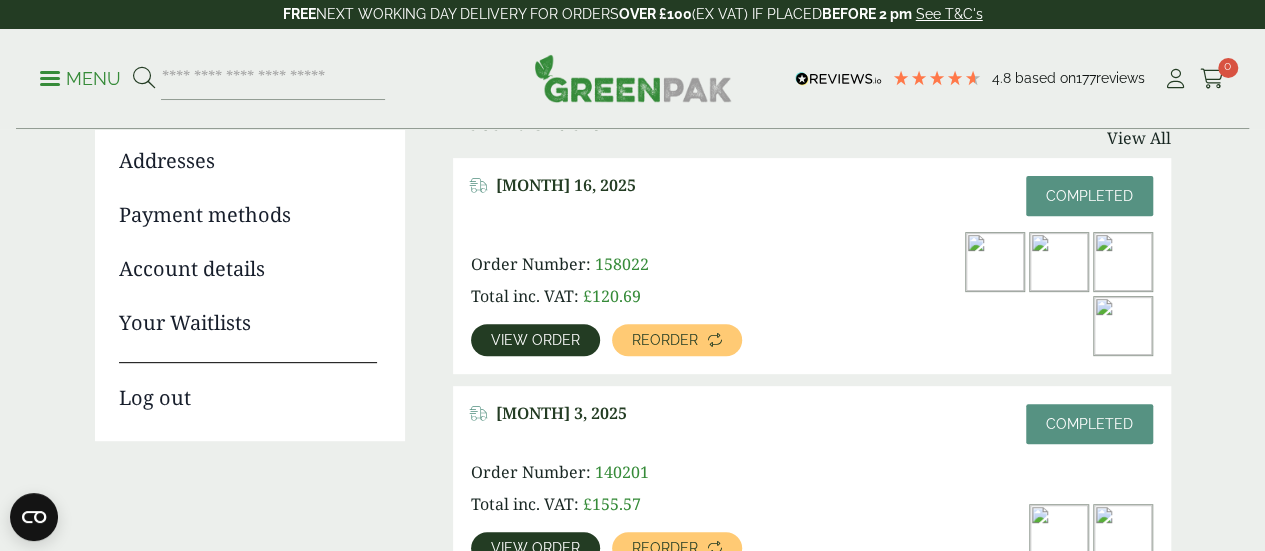 scroll, scrollTop: 320, scrollLeft: 0, axis: vertical 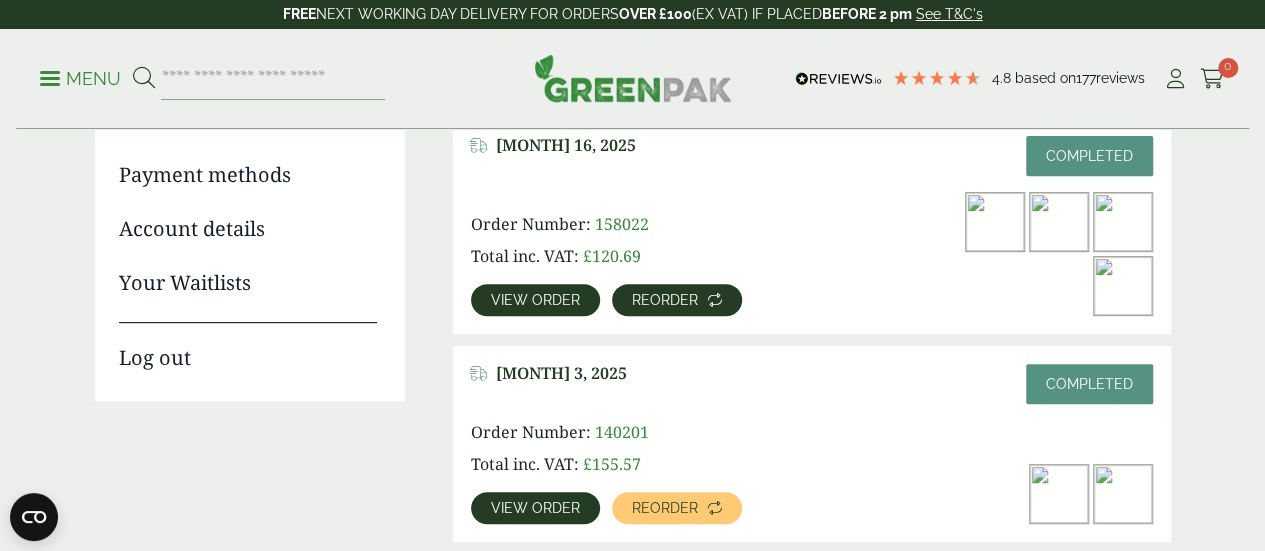 click on "Reorder" at bounding box center [677, 300] 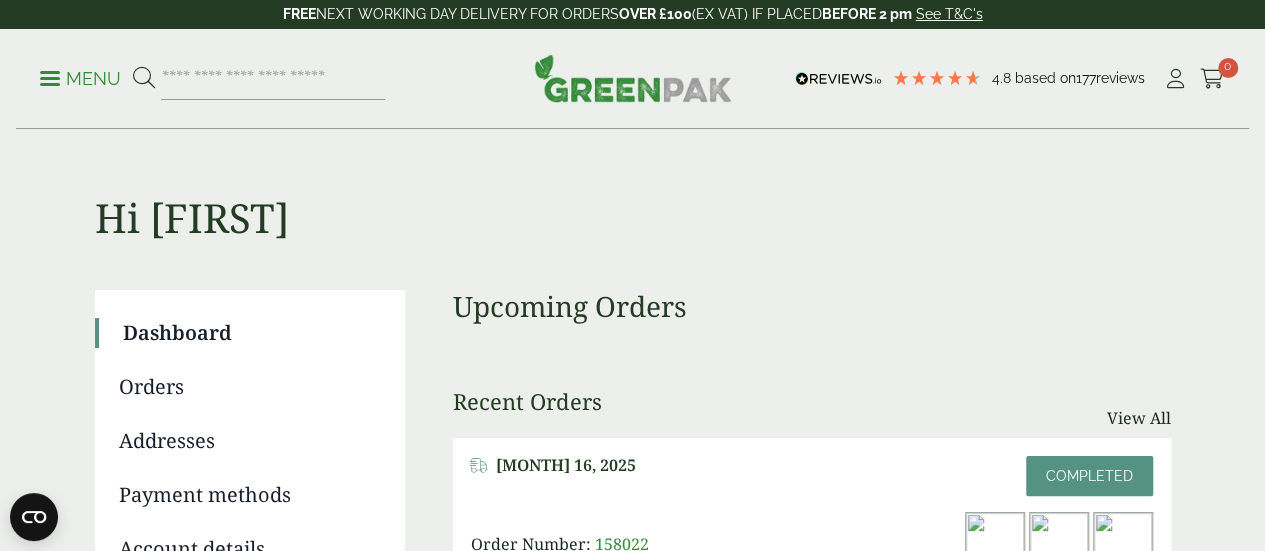 click on "Hi [FIRST]
Dashboard
Orders
Addresses
Payment methods
Account details
Your Waitlists
Log out
Upcoming Orders
Recent Orders
View All
[MONTH] 16, 2025
£" at bounding box center (633, 1562) 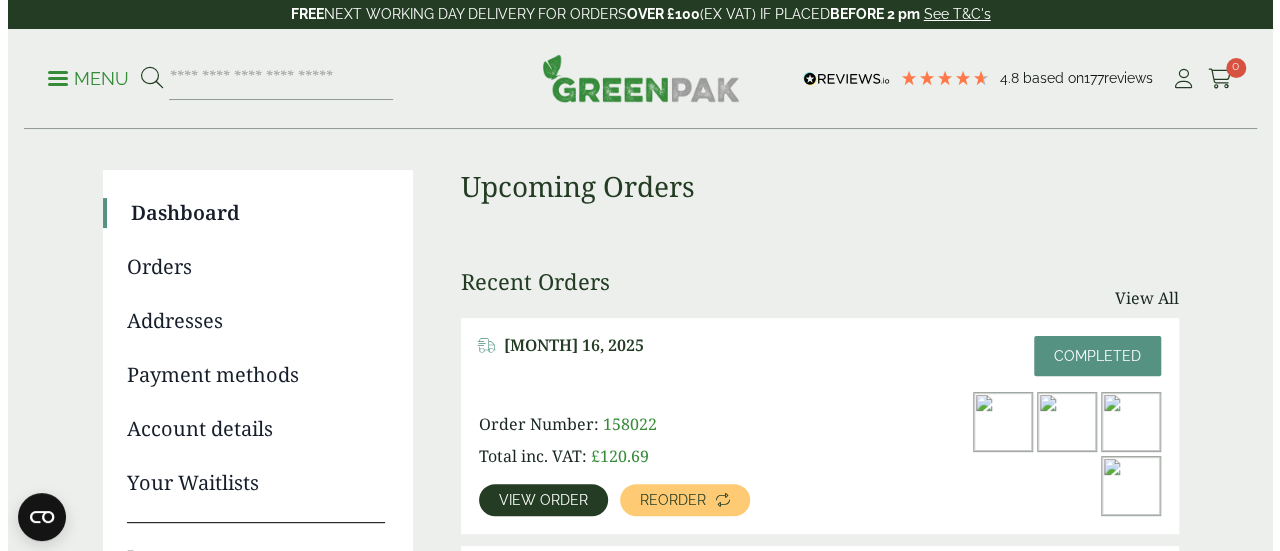 scroll, scrollTop: 160, scrollLeft: 0, axis: vertical 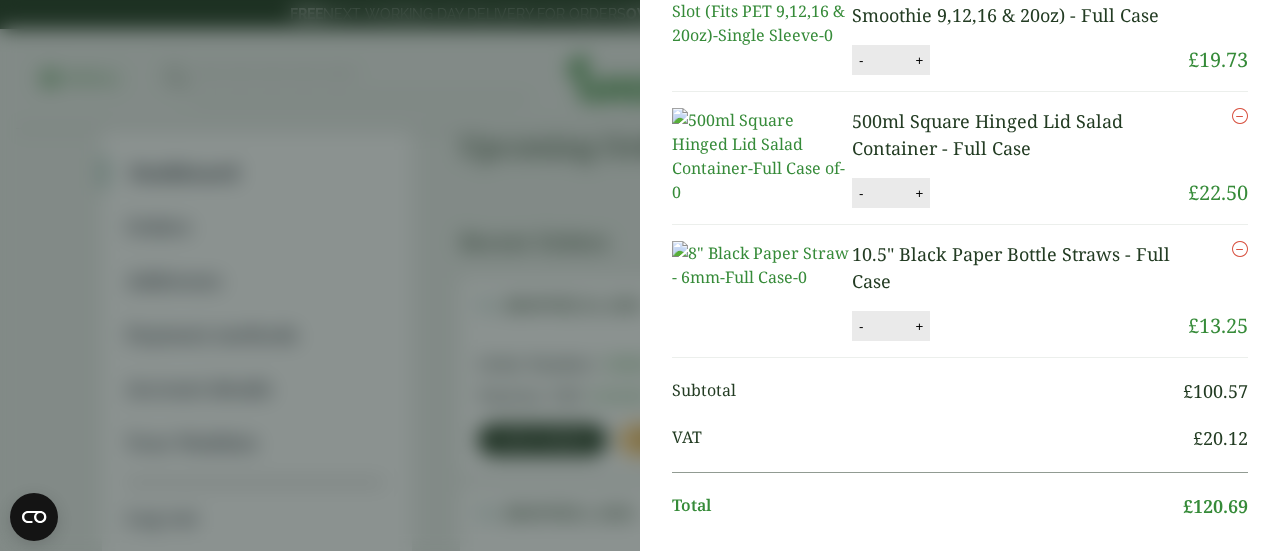 click at bounding box center (1240, 249) 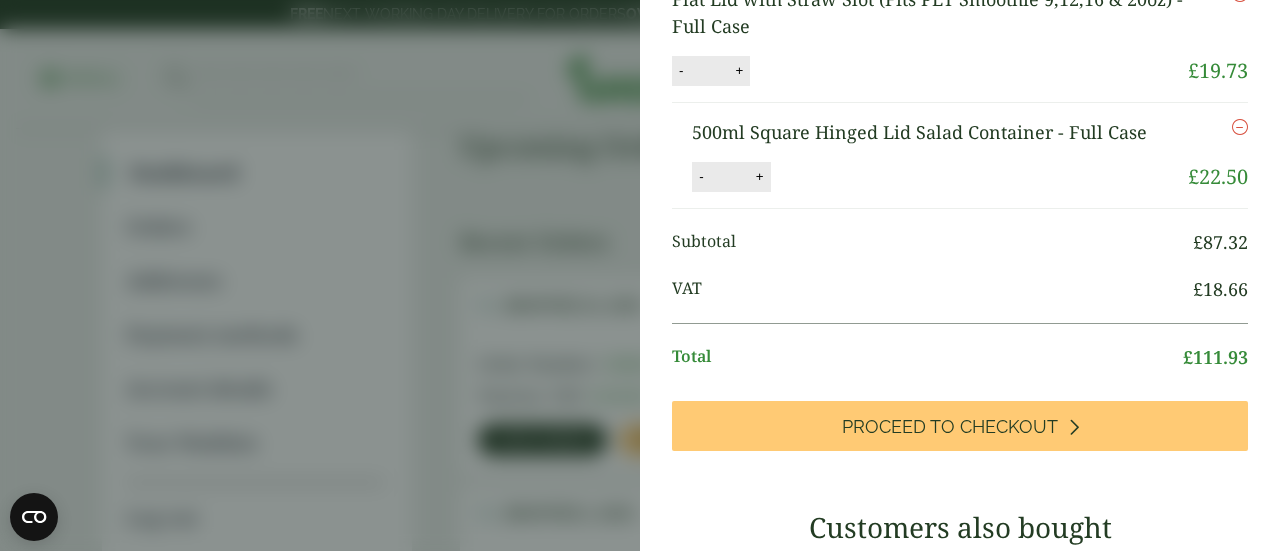 scroll, scrollTop: 0, scrollLeft: 0, axis: both 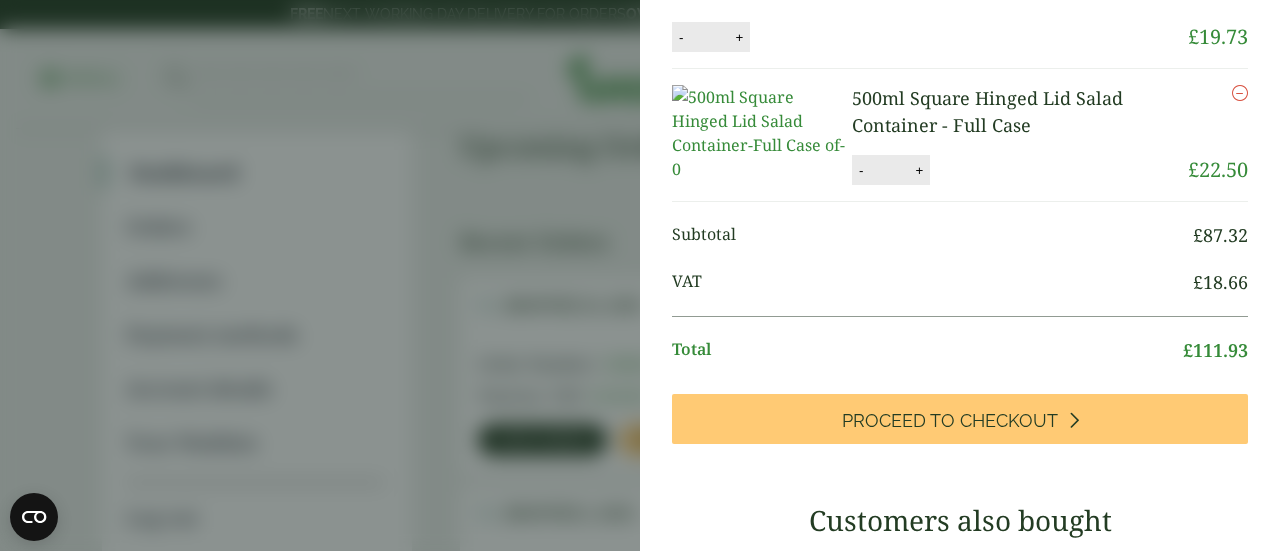 click on "Item removed
My Basket
16oz Clear PET Smoothie Cup - Full Case
16oz Clear PET Smoothie Cup - Full Case quantity
- * +
Update
Remove
£ -" at bounding box center (640, 275) 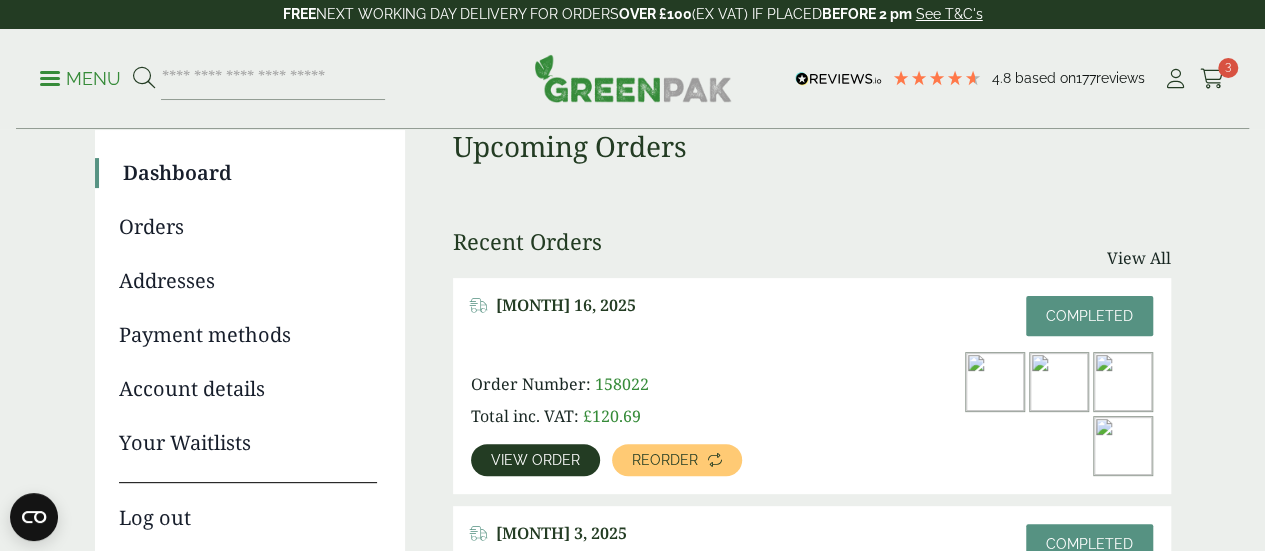 click on "Recent Orders
View All" at bounding box center [812, 253] 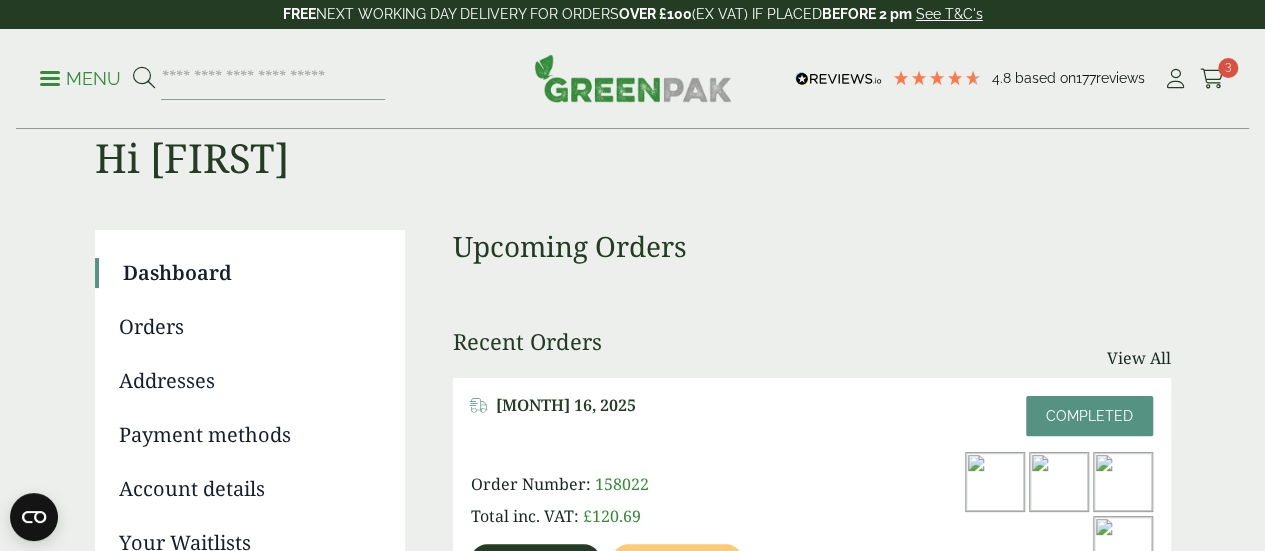 scroll, scrollTop: 0, scrollLeft: 0, axis: both 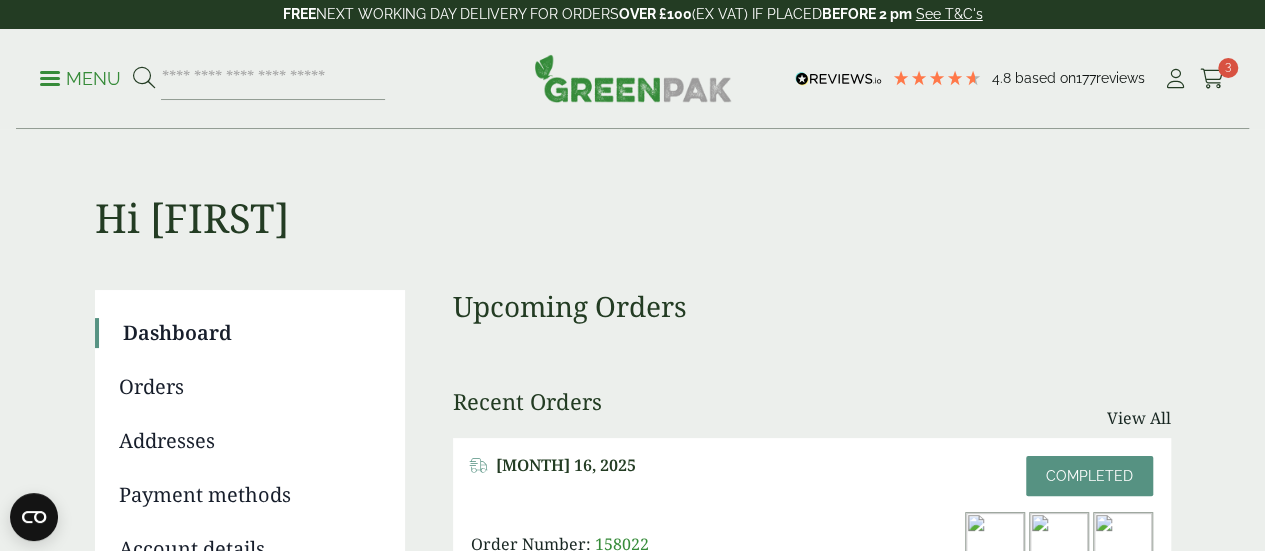 click on "Hi GIUSEPPE
Dashboard
Orders
Addresses
Payment methods
Account details
Your Waitlists
Log out
Upcoming Orders
Recent Orders
View All" at bounding box center [632, 1497] 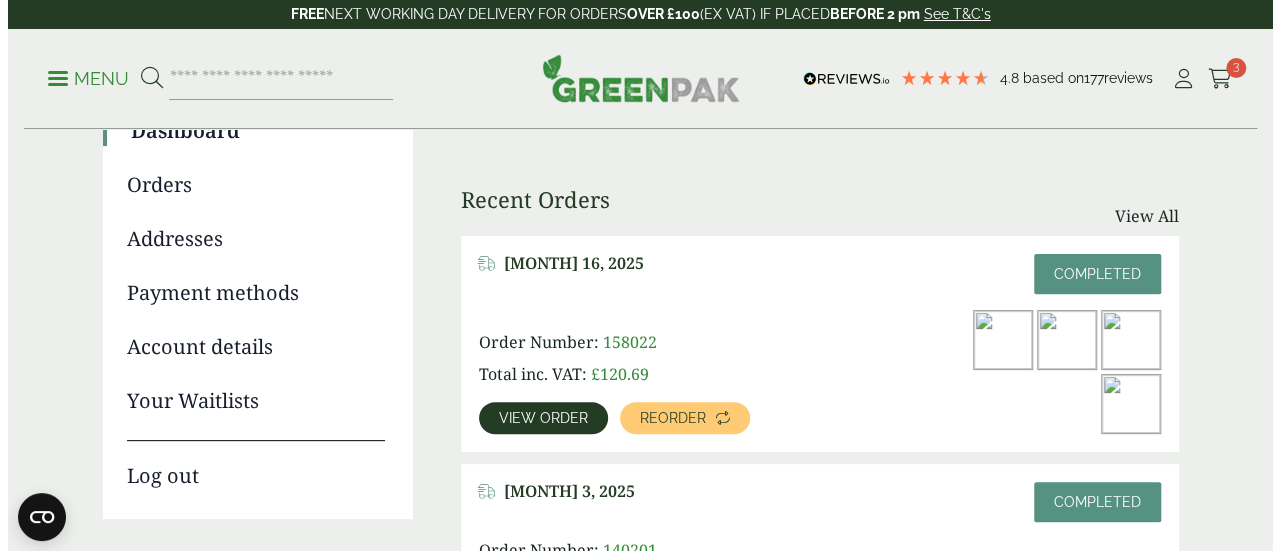 scroll, scrollTop: 200, scrollLeft: 0, axis: vertical 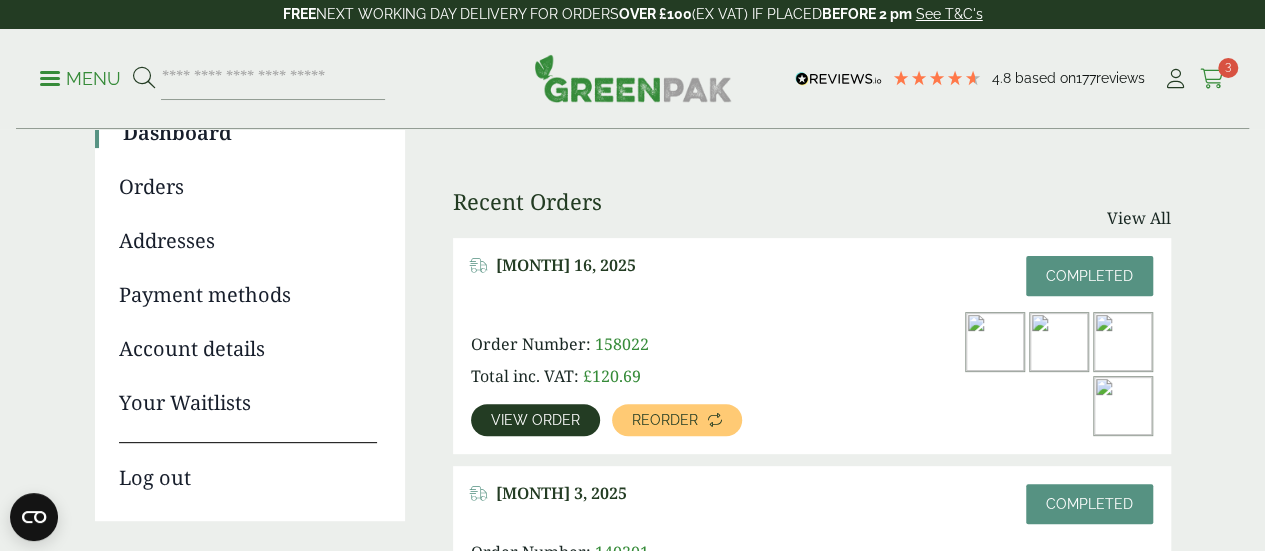 click at bounding box center (1212, 79) 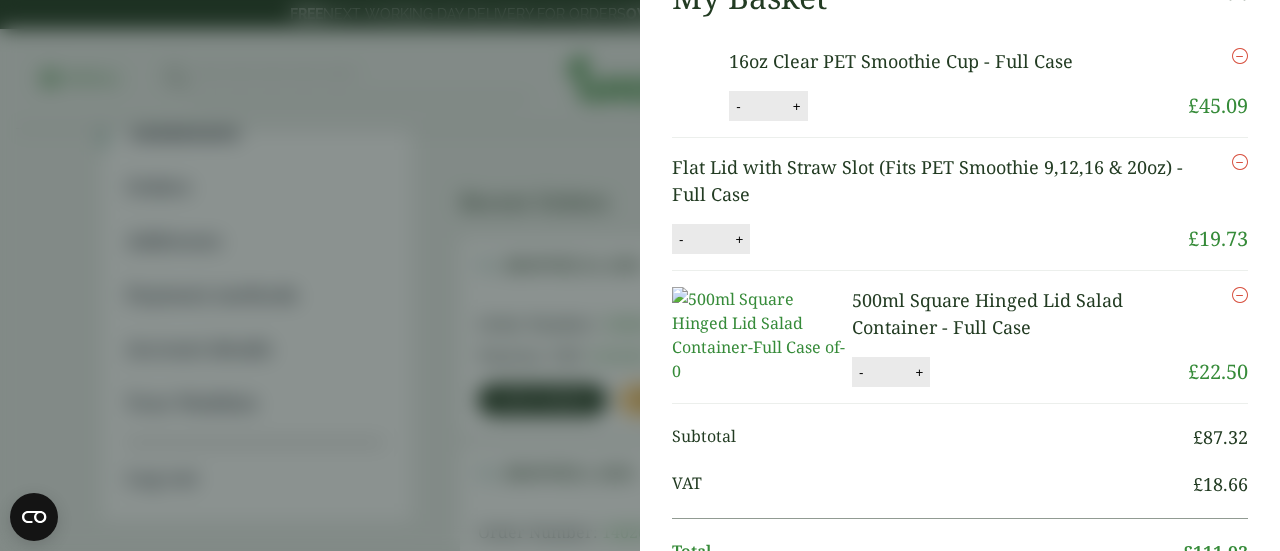 scroll, scrollTop: 0, scrollLeft: 0, axis: both 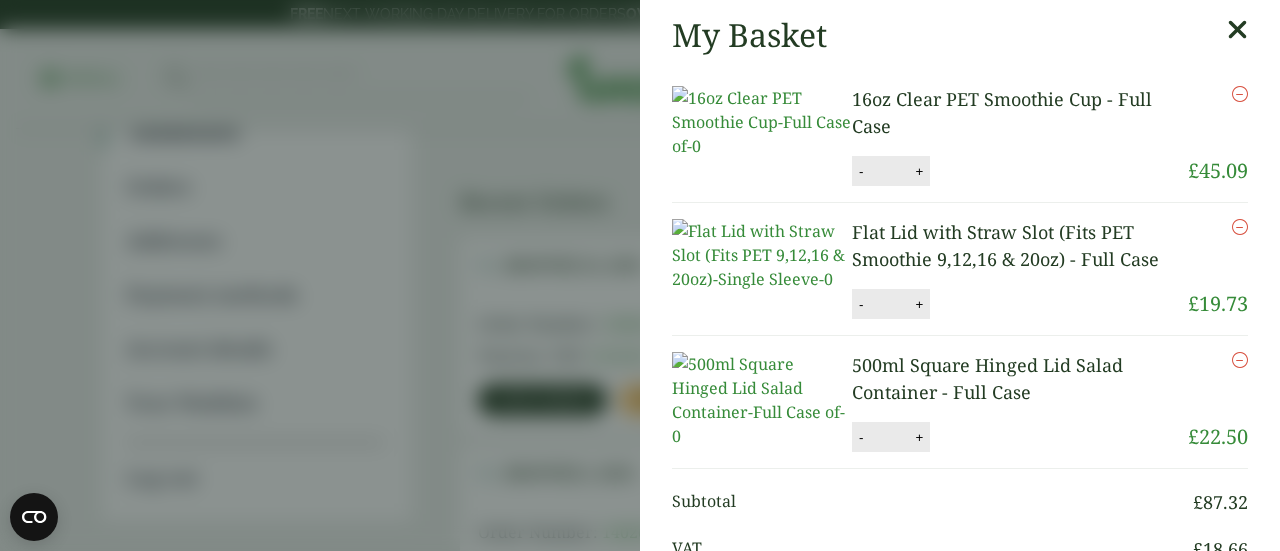 click on "16oz Clear PET Smoothie Cup - Full Case" at bounding box center (1002, 112) 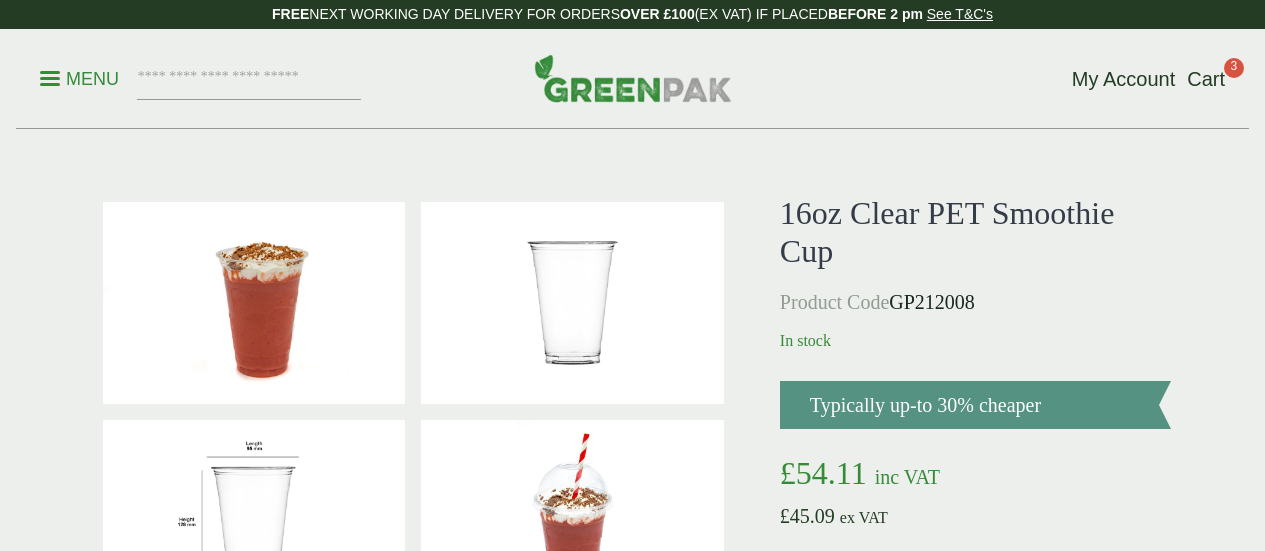 scroll, scrollTop: 0, scrollLeft: 0, axis: both 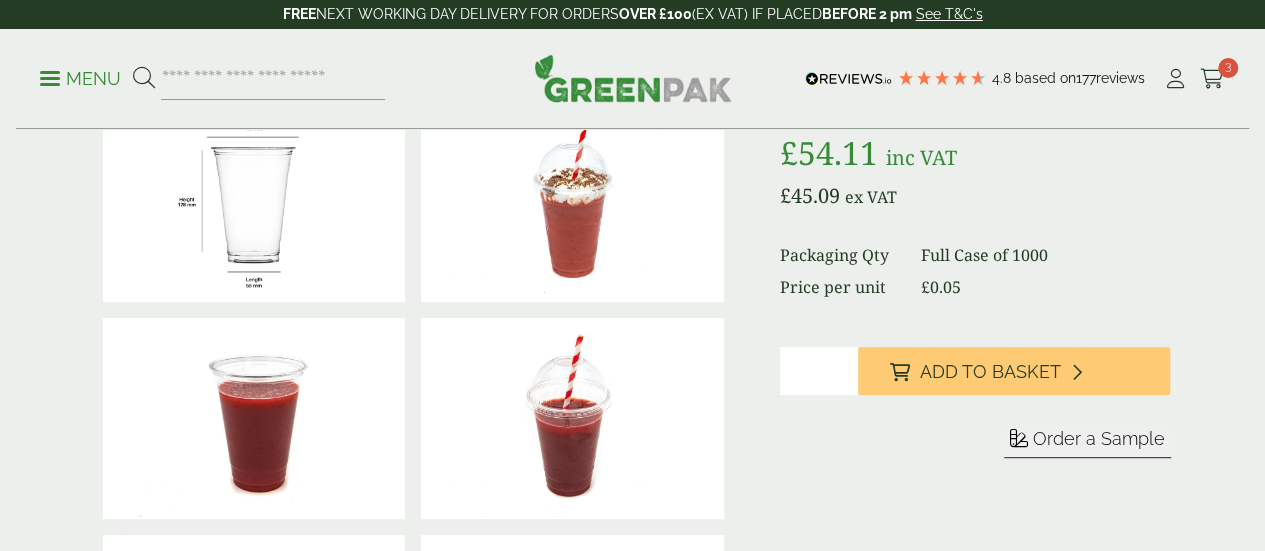 click on "Cart
3" at bounding box center (1212, 79) 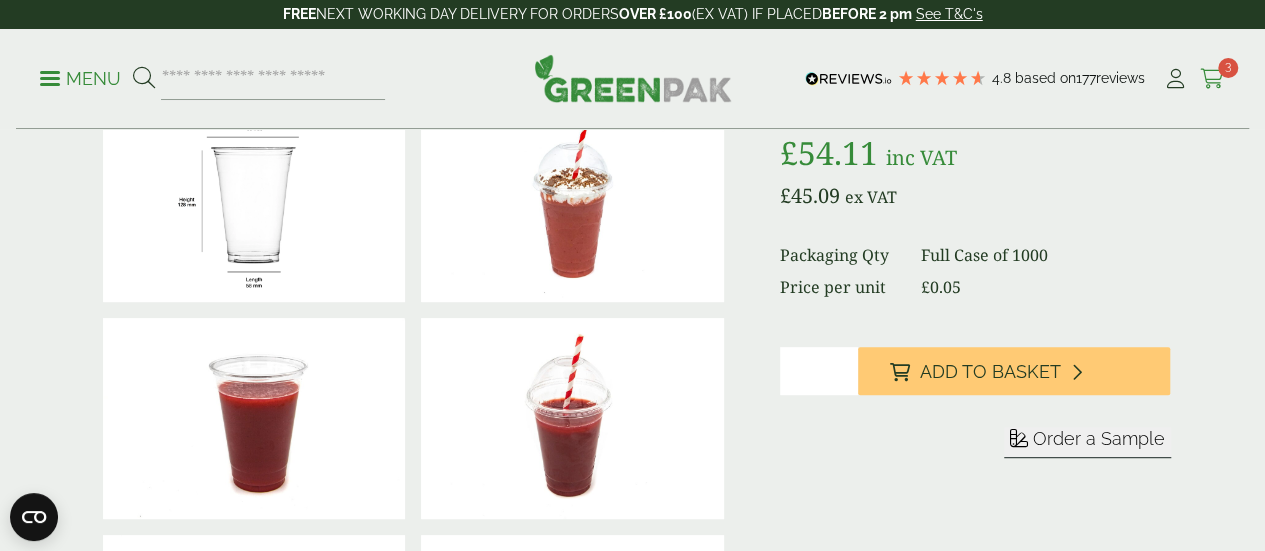 click on "3" at bounding box center [1228, 68] 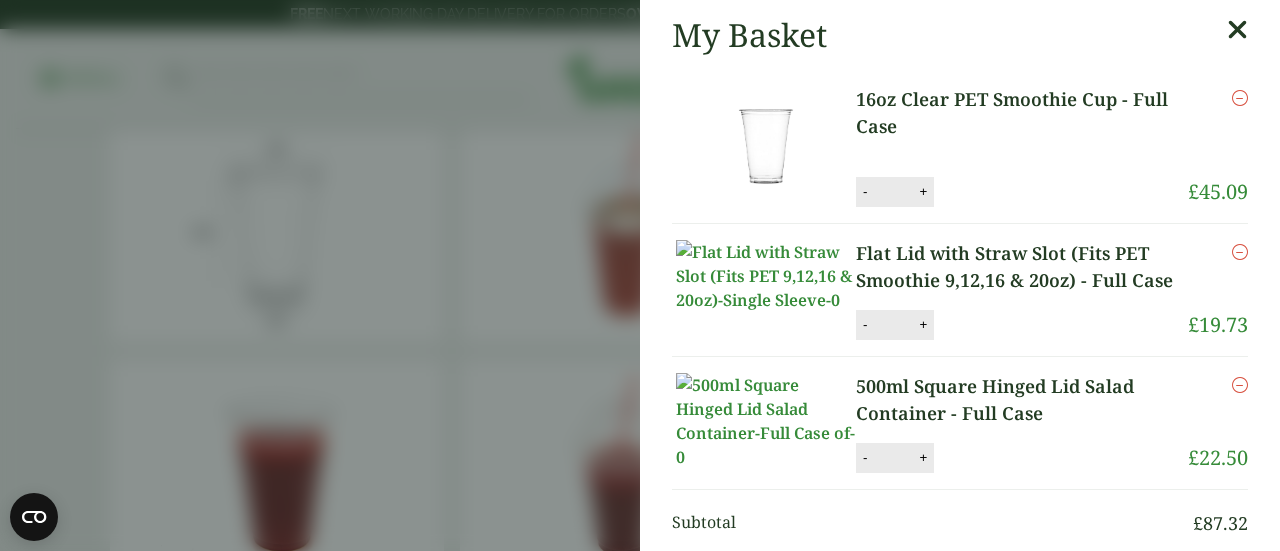 click on "Flat Lid with Straw Slot (Fits PET Smoothie 9,12,16 & 20oz) - Full Case" at bounding box center (1022, 267) 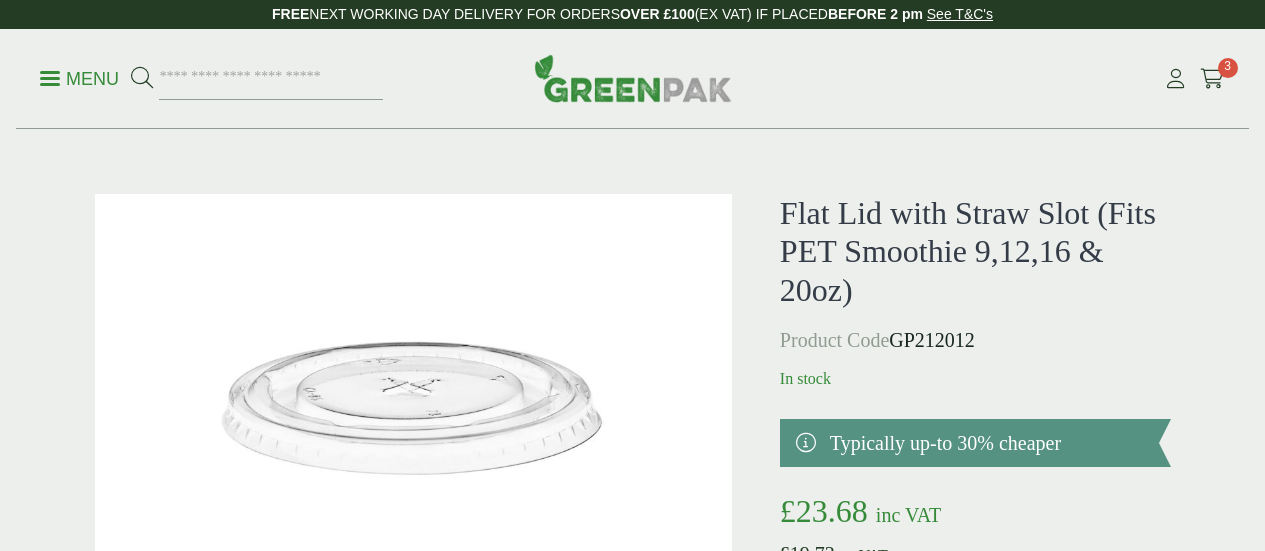 scroll, scrollTop: 0, scrollLeft: 0, axis: both 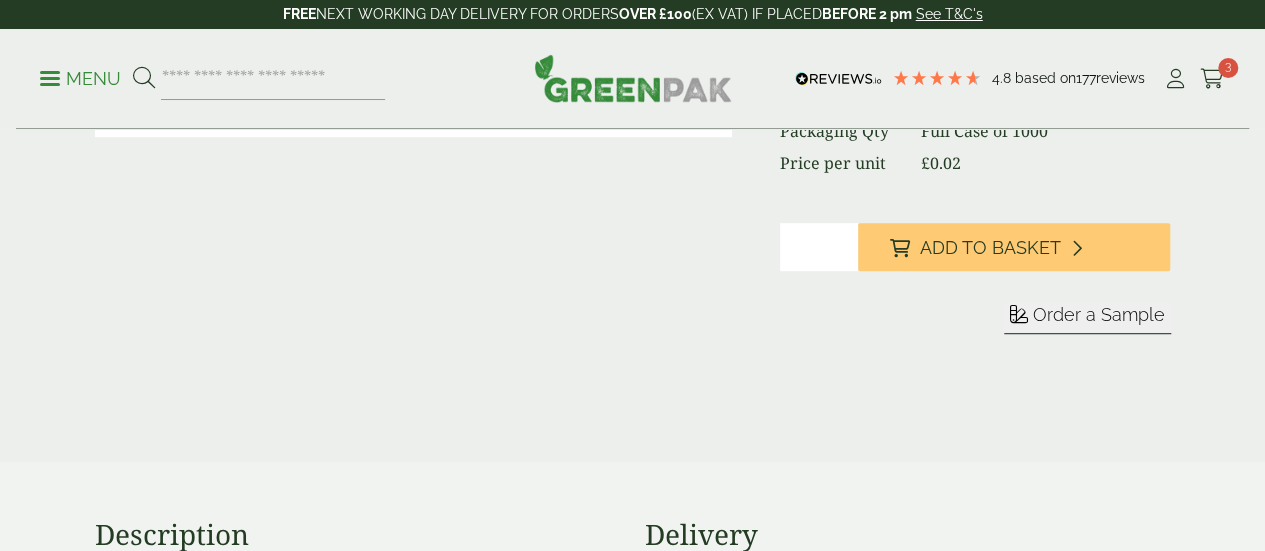 click on "Menu
4.8   Based on  177  reviews My Account" at bounding box center (632, 79) 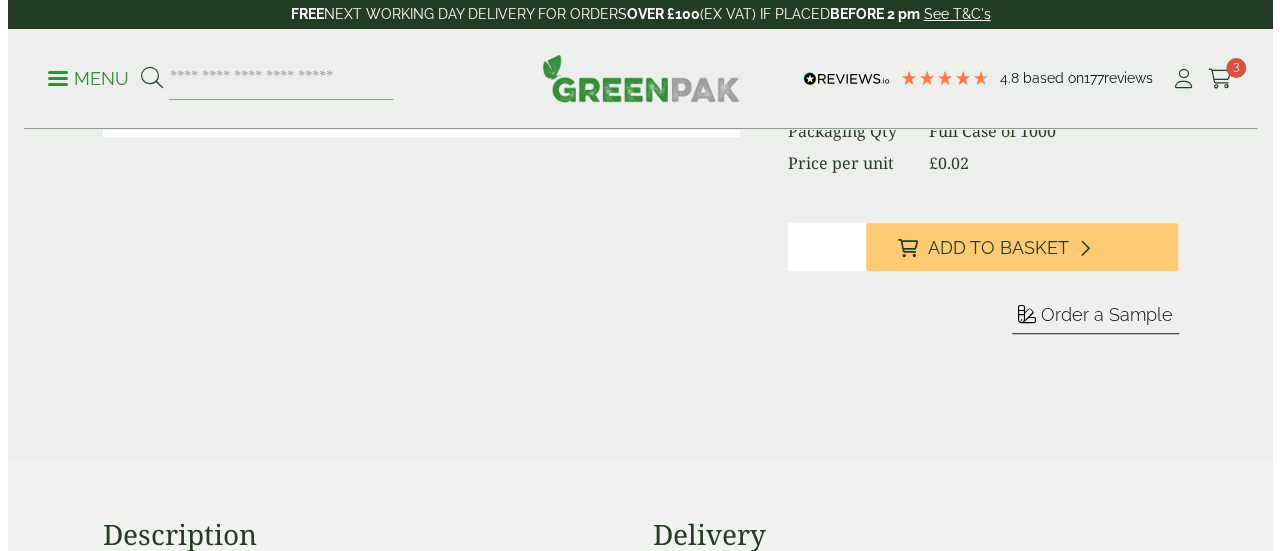 scroll, scrollTop: 0, scrollLeft: 0, axis: both 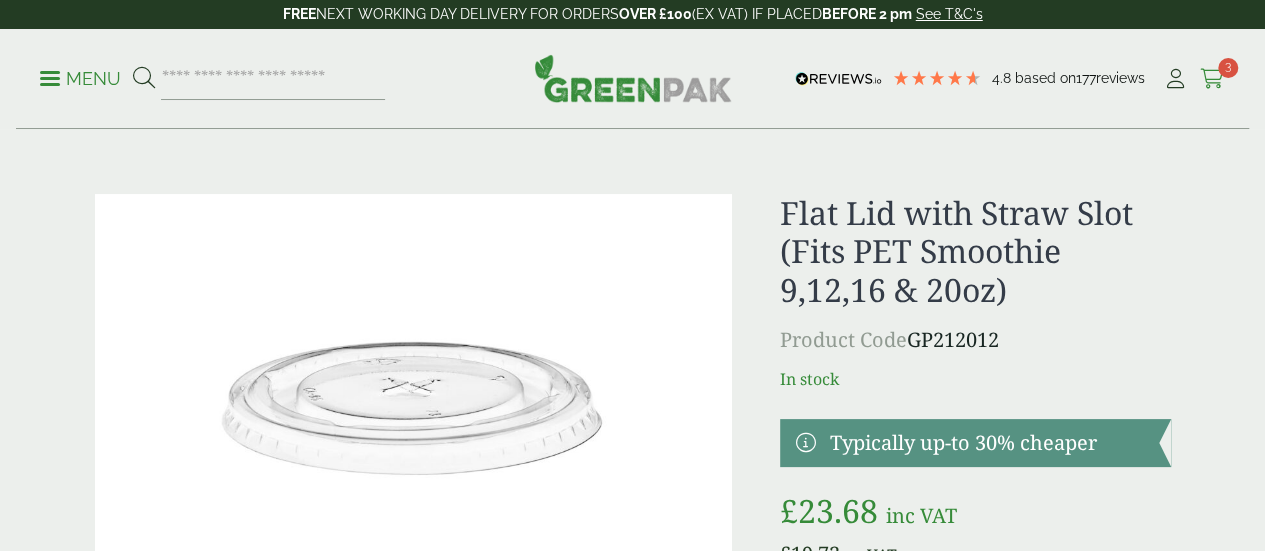 click on "3" at bounding box center (1228, 68) 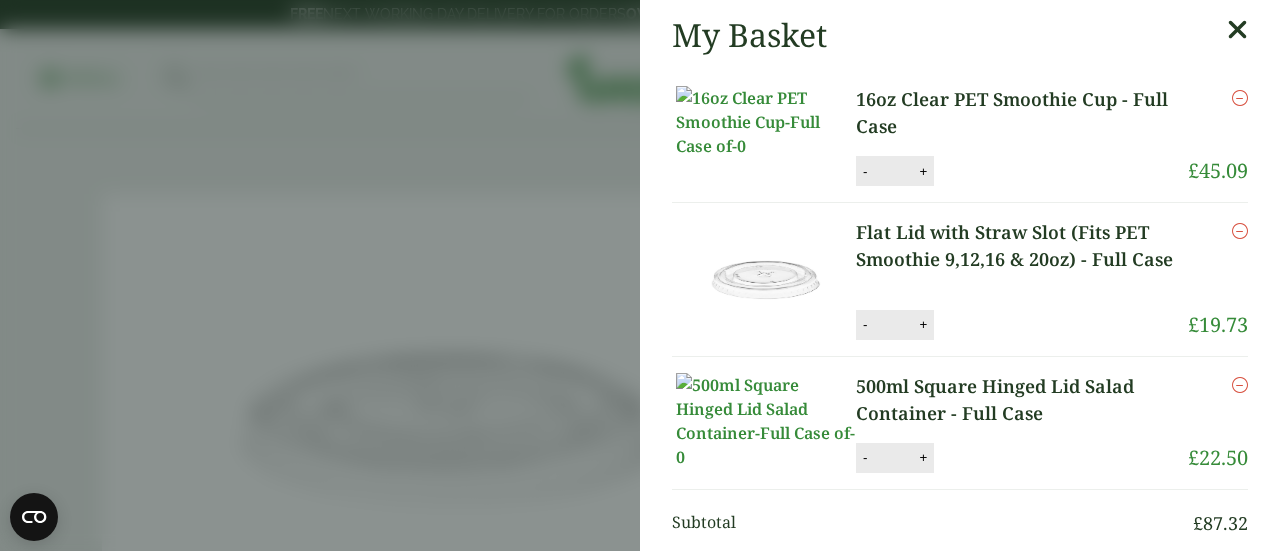 scroll, scrollTop: 482, scrollLeft: 0, axis: vertical 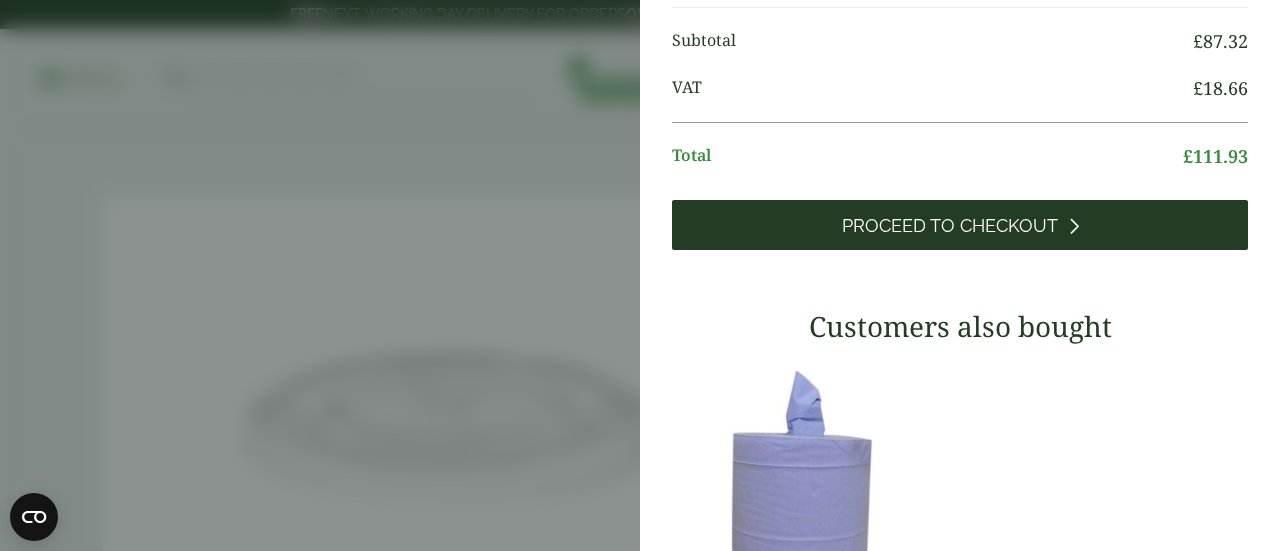 click on "Proceed to Checkout" at bounding box center (950, 226) 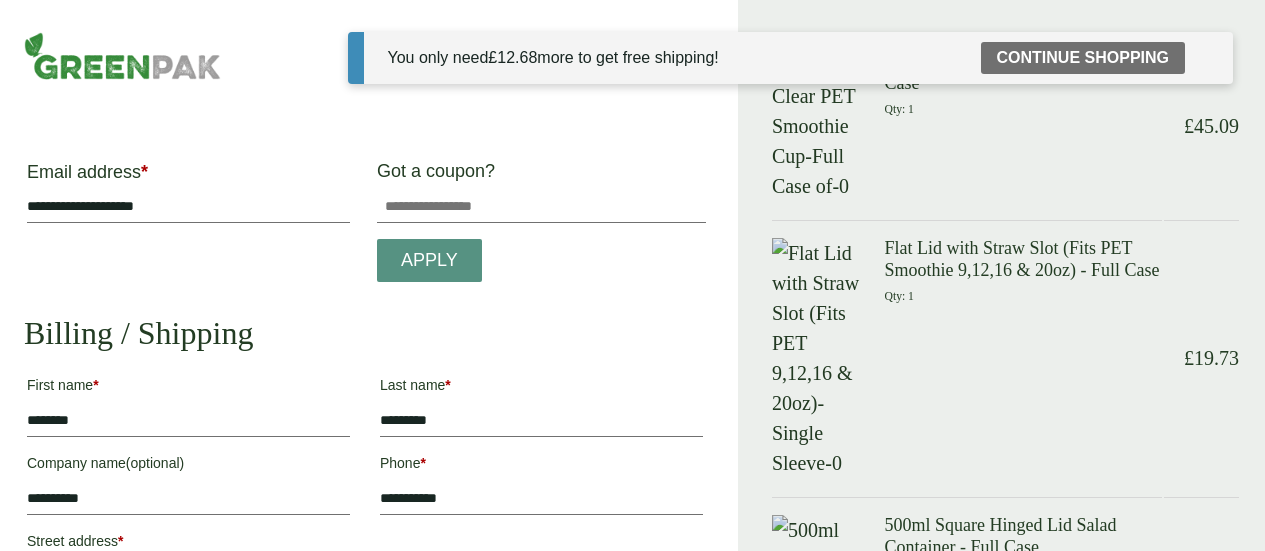 scroll, scrollTop: 0, scrollLeft: 0, axis: both 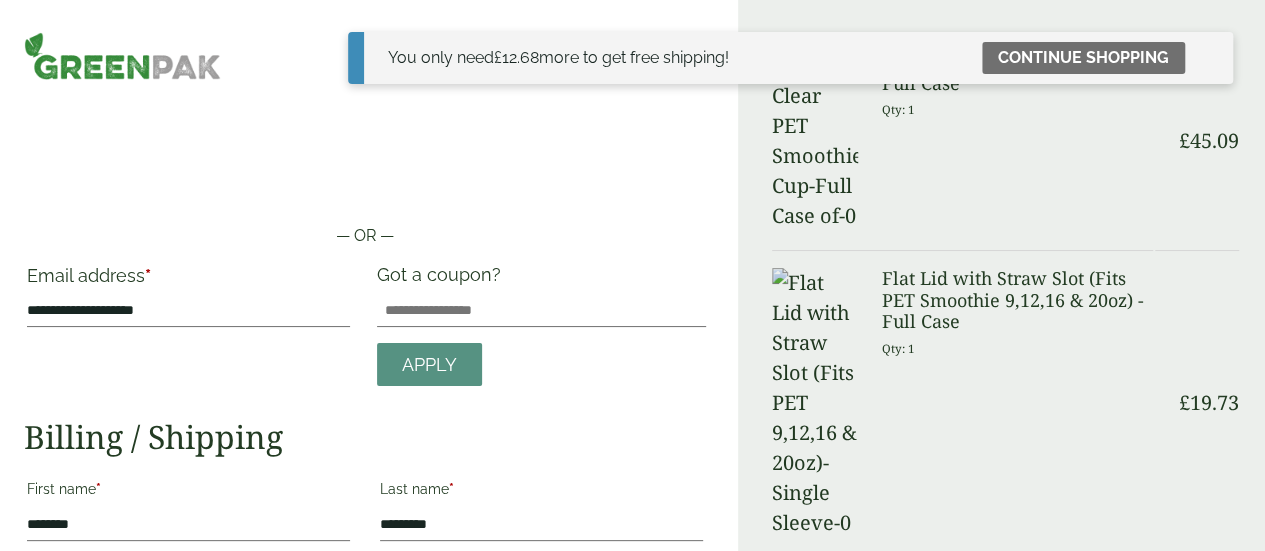 click on "**********" at bounding box center [369, 894] 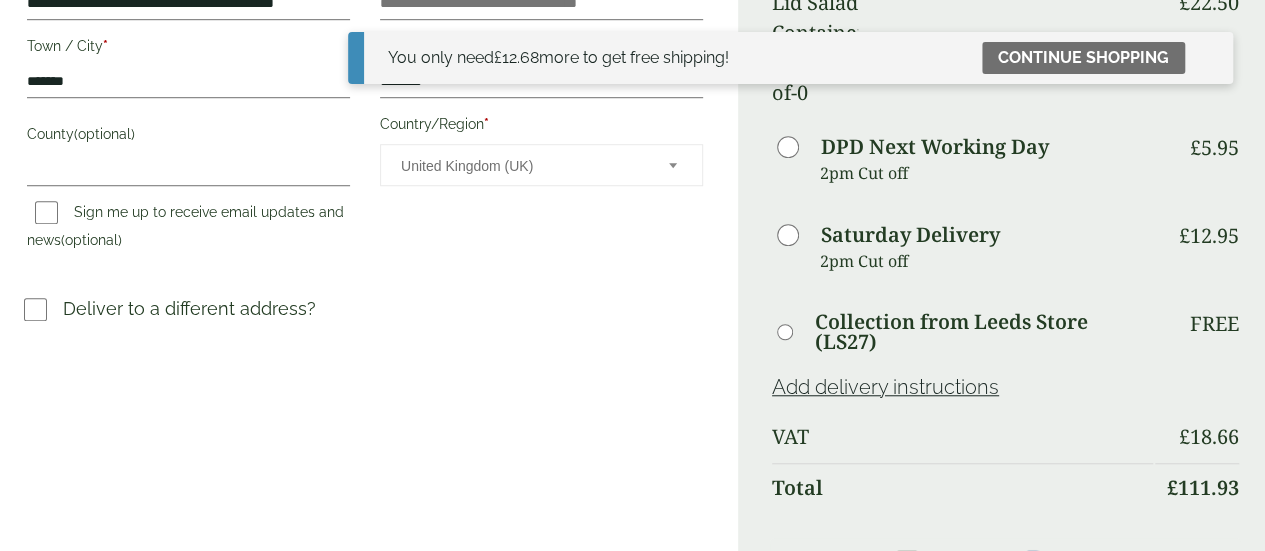 scroll, scrollTop: 800, scrollLeft: 0, axis: vertical 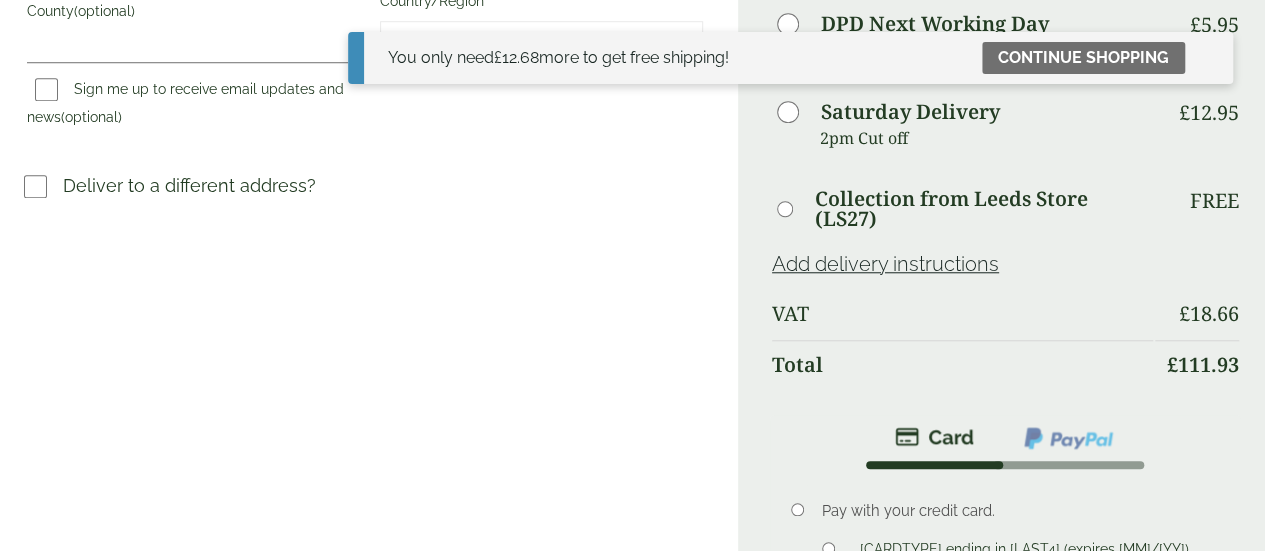 click on "Order Summary
Item
Ammount
16oz Clear PET Smoothie Cup - Full Case
Qty: 1
£ 45.09
Flat Lid with Straw Slot (Fits PET Smoothie 9,12,16 & 20oz) - Full Case" at bounding box center [1001, 94] 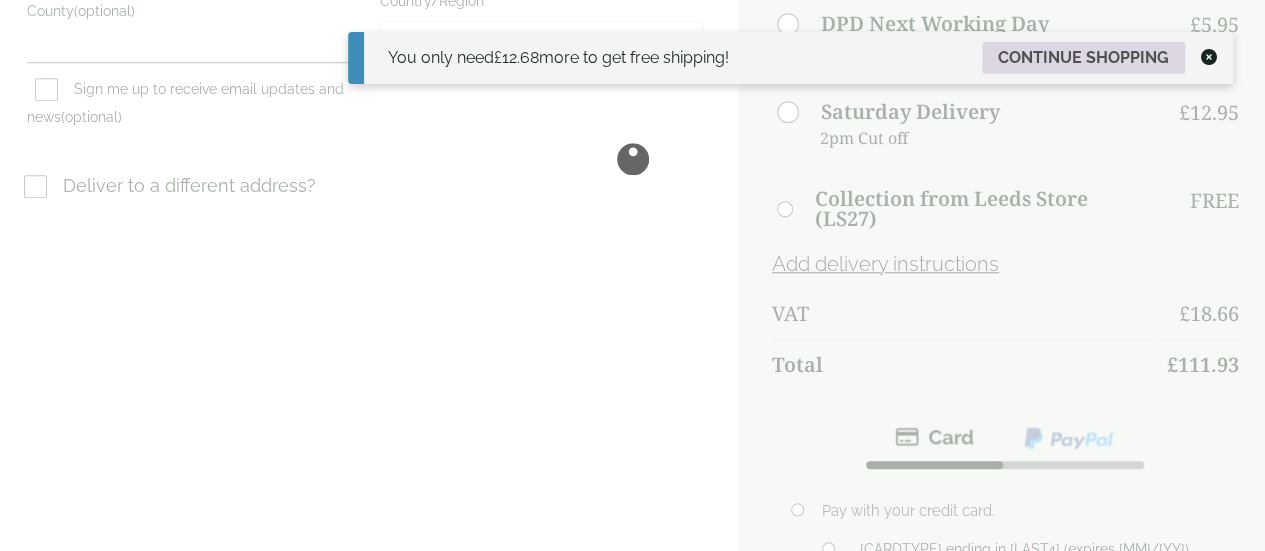 click on "Continue shopping" at bounding box center (1083, 58) 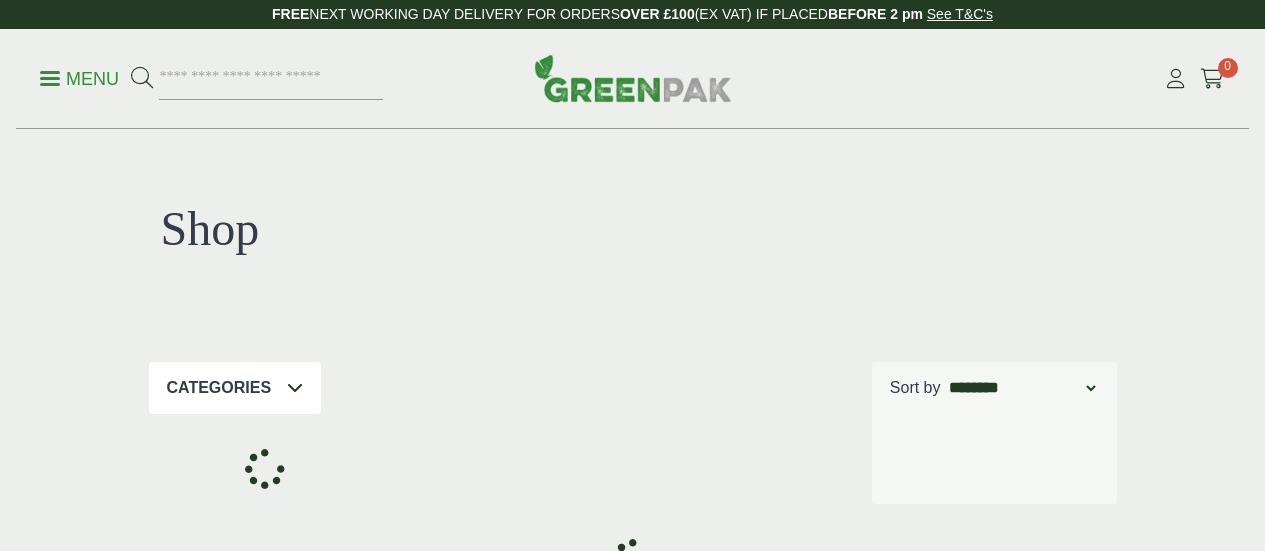 scroll, scrollTop: 0, scrollLeft: 0, axis: both 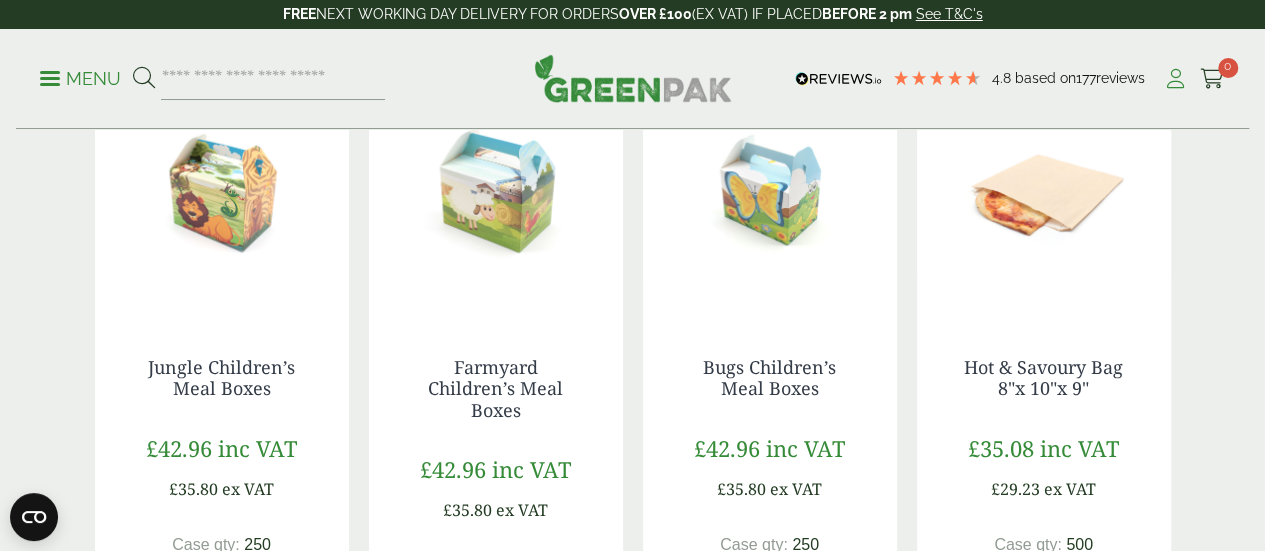click at bounding box center [1175, 79] 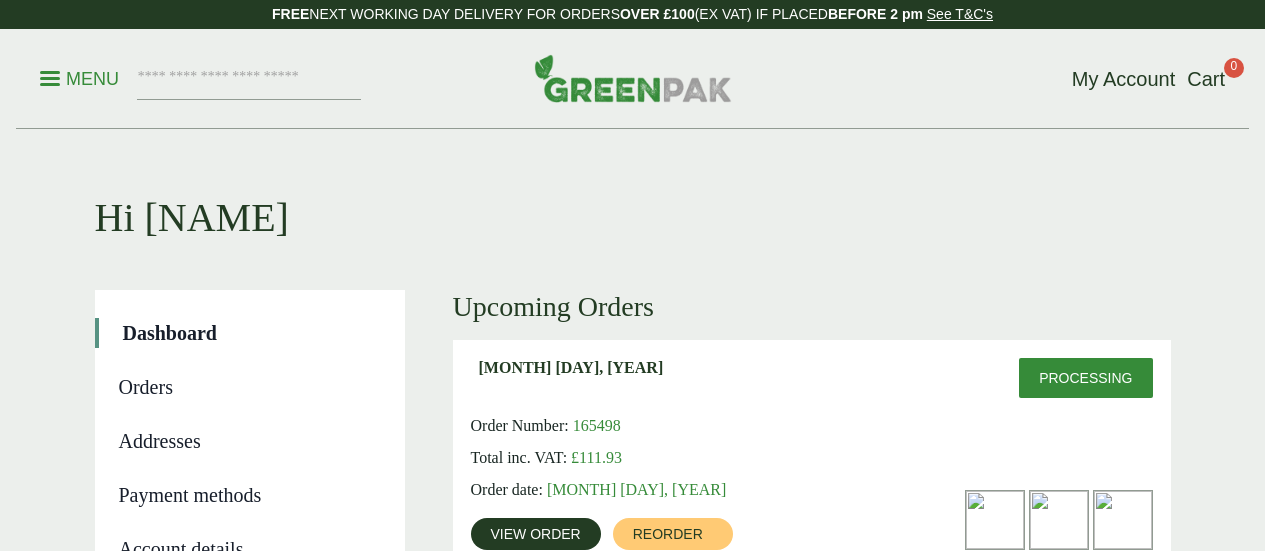 scroll, scrollTop: 0, scrollLeft: 0, axis: both 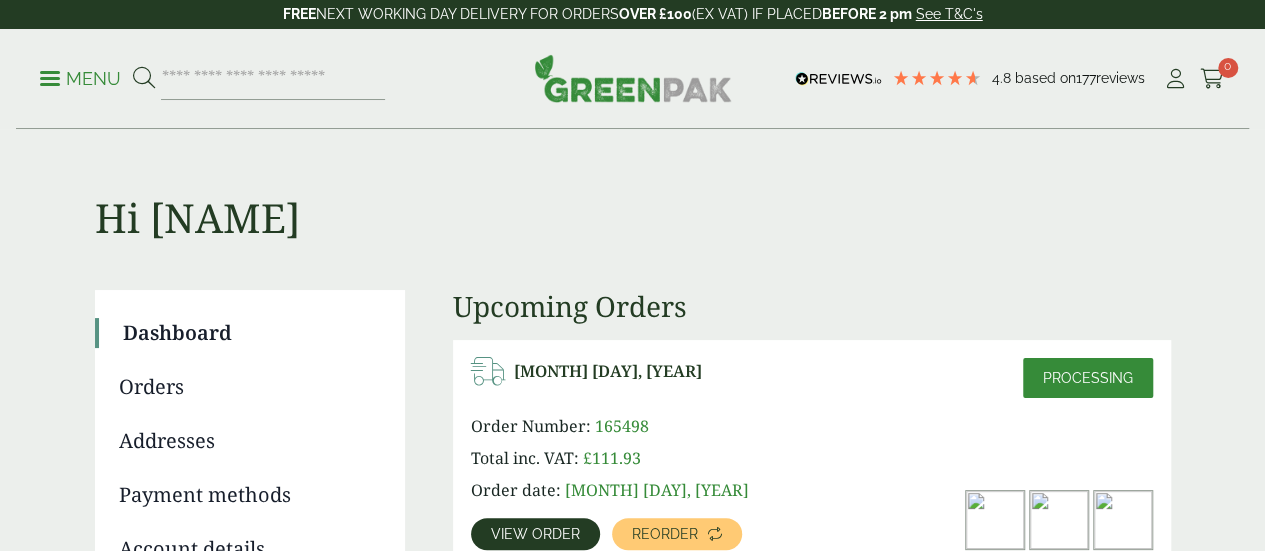click on "Hi GIUSEPPE" at bounding box center [633, 186] 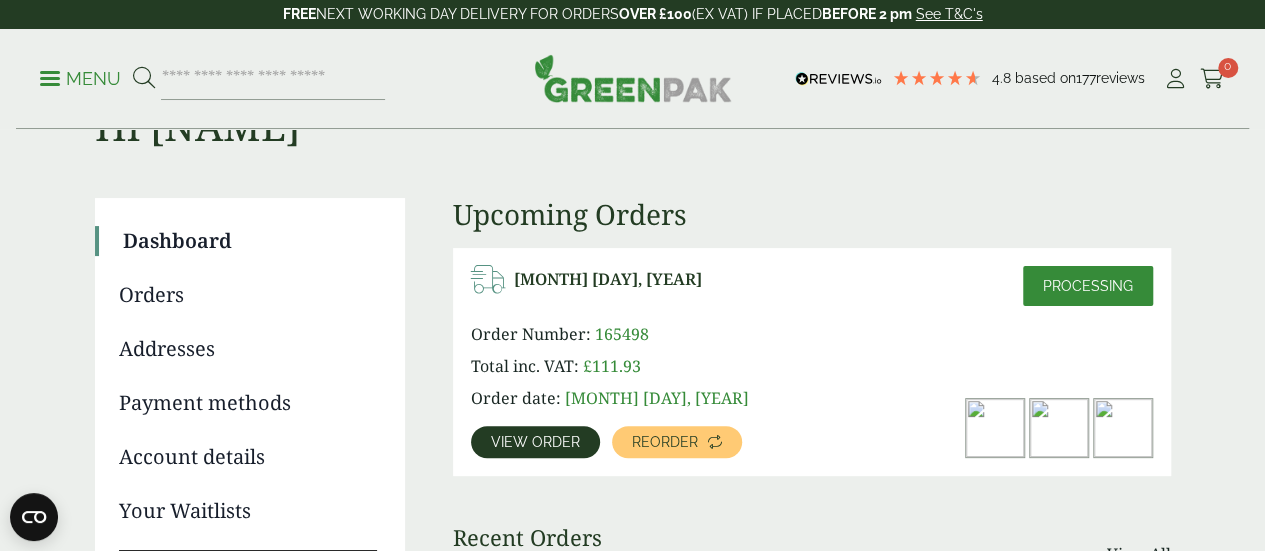 scroll, scrollTop: 95, scrollLeft: 0, axis: vertical 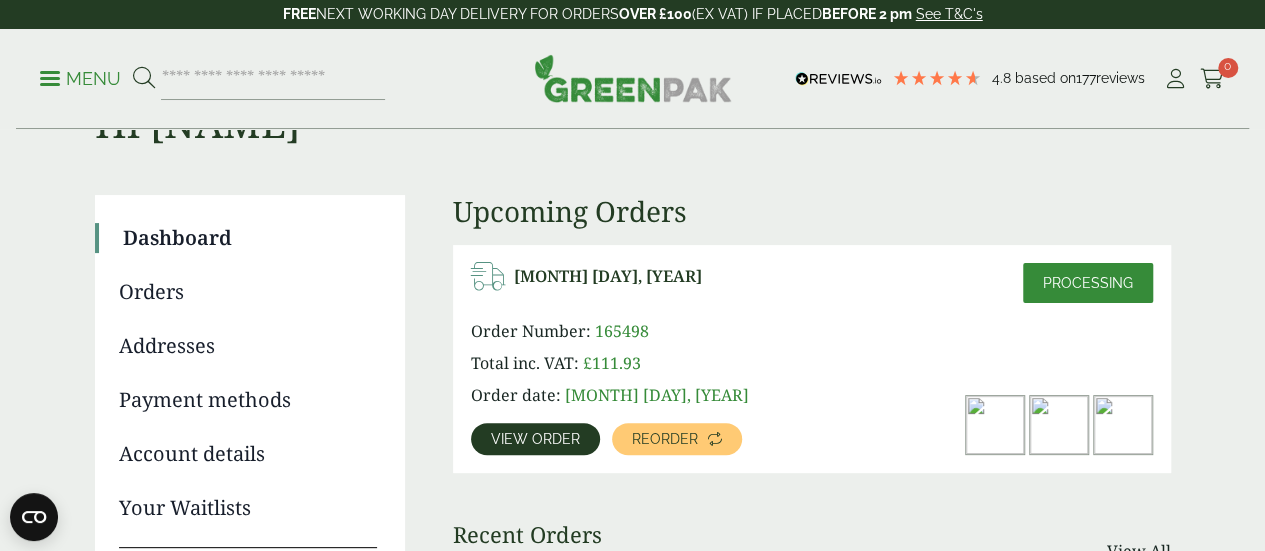 click on "View order" at bounding box center (535, 439) 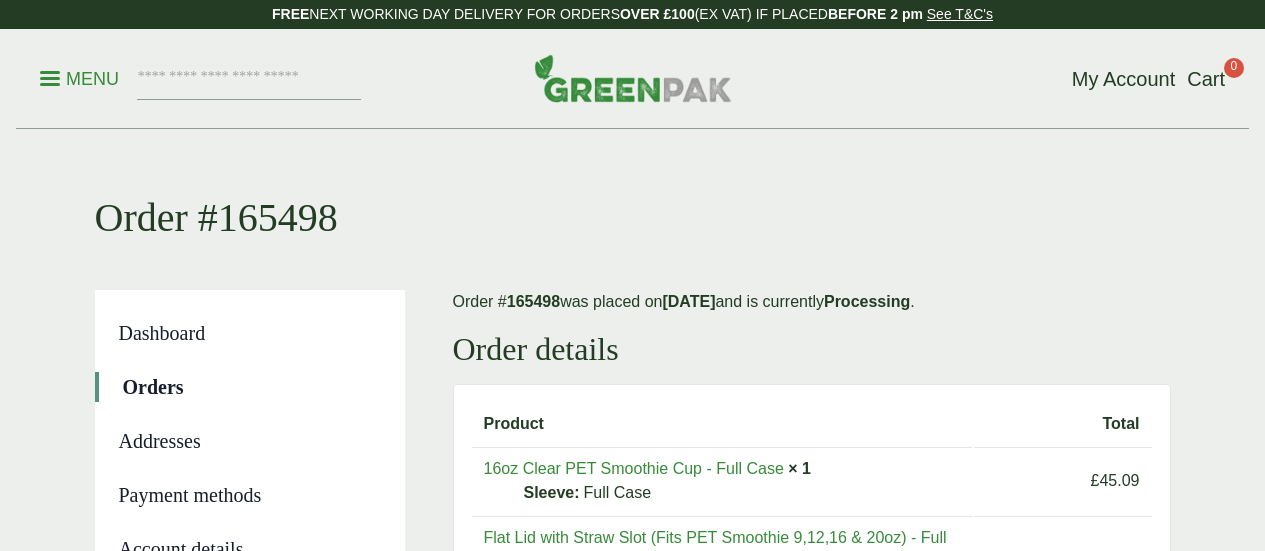 scroll, scrollTop: 0, scrollLeft: 0, axis: both 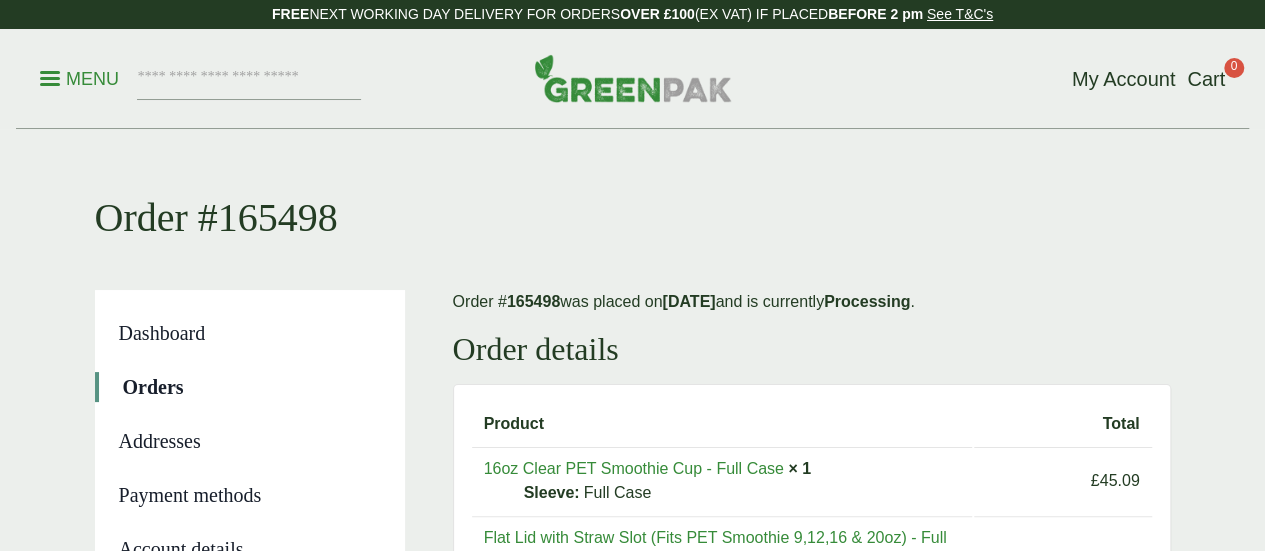 click on "Order #165498" at bounding box center [633, 186] 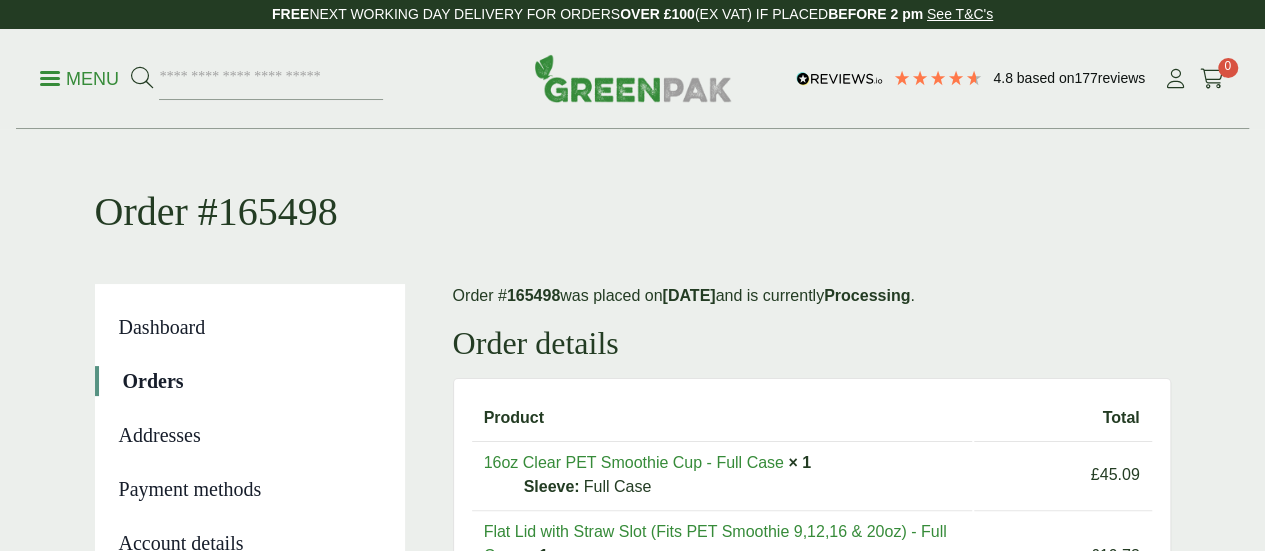 scroll, scrollTop: 0, scrollLeft: 0, axis: both 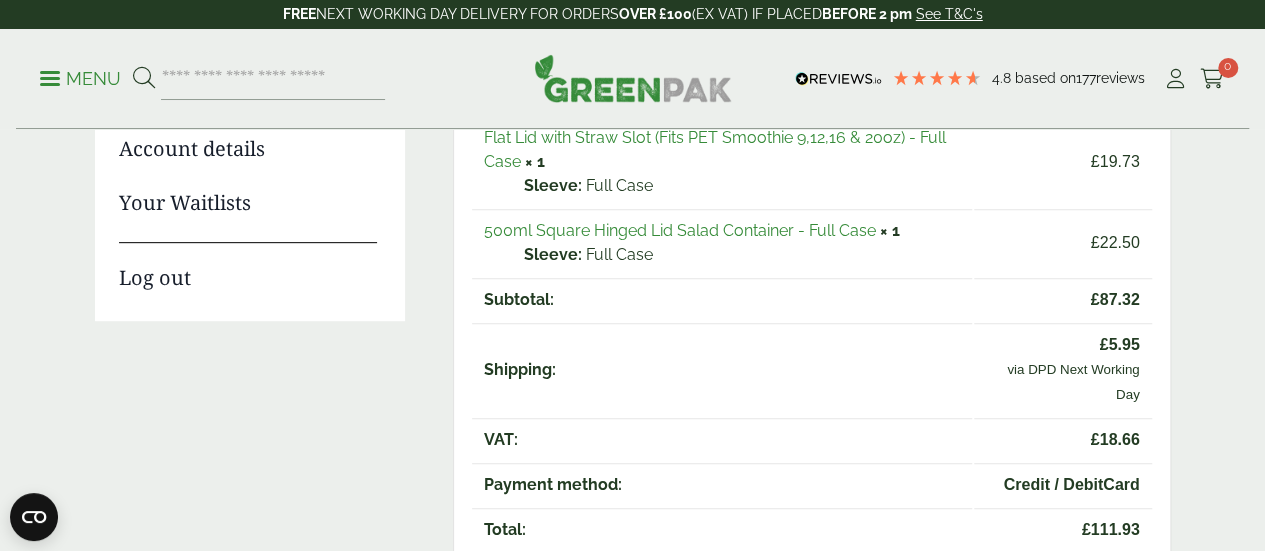 click on "Order #165498
Dashboard
Orders
Addresses
Payment methods
Account details
Your Waitlists
Log out
Order # 165498  was placed on  [DATE]  and is currently  Processing .
Order details
Product
Total
× 1 Sleeve:   Full Case" at bounding box center (632, 282) 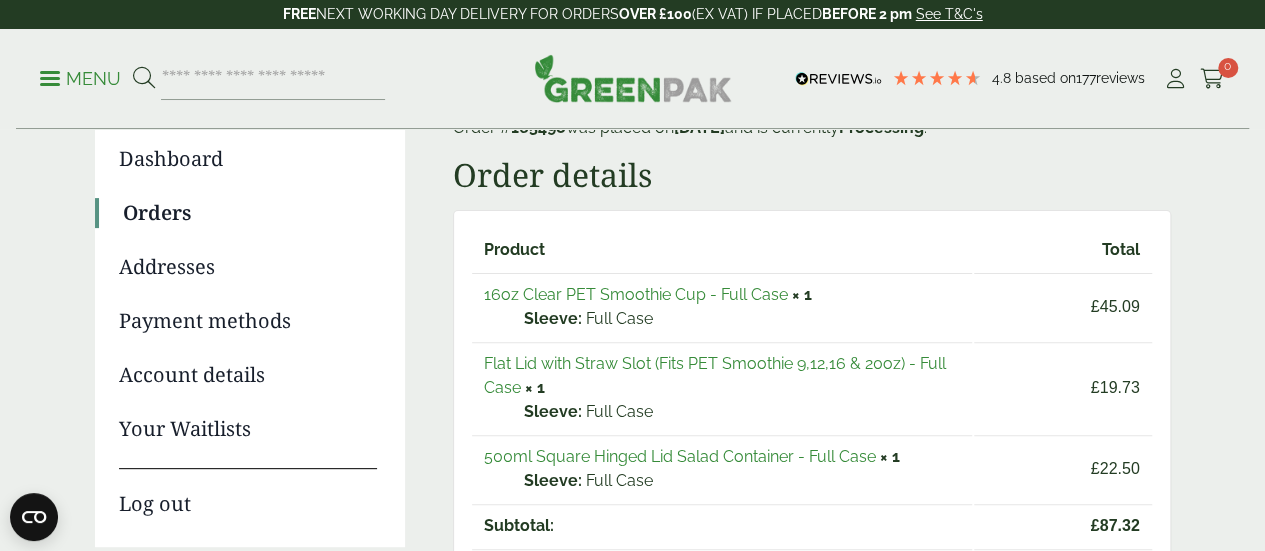 scroll, scrollTop: 0, scrollLeft: 0, axis: both 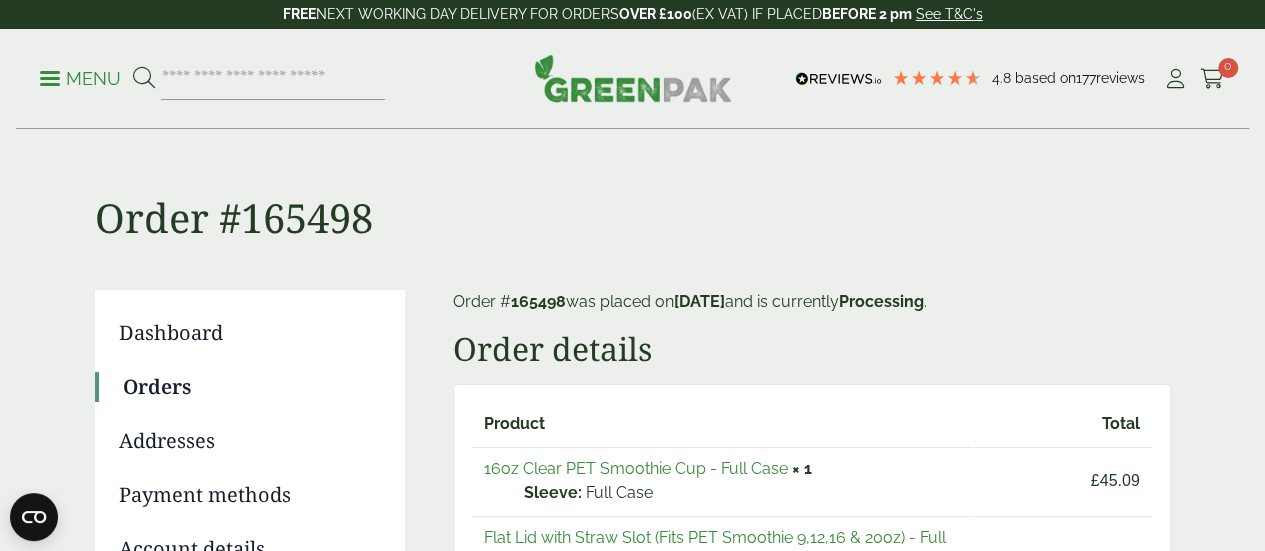 click on "Order #165498
Dashboard
Orders
Addresses
Payment methods
Account details
Your Waitlists
Log out
Order # 165498  was placed on  [DATE]  and is currently  Processing .
Order details
Product
Total
16oz Clear PET Smoothie Cup - Full Case   × 1 Sleeve:" at bounding box center (633, 747) 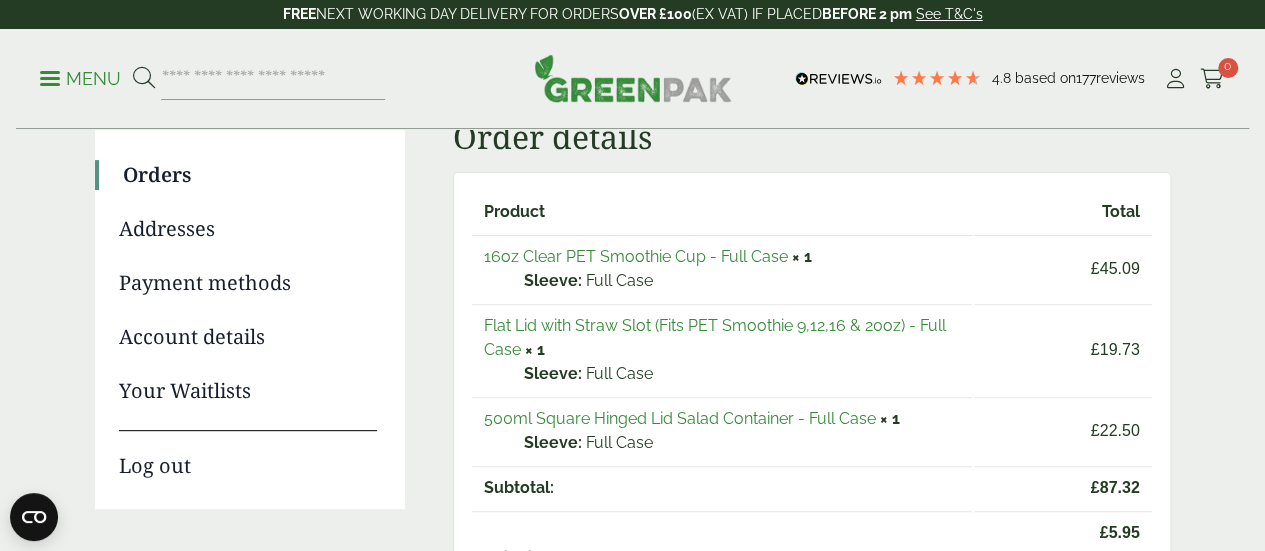 scroll, scrollTop: 0, scrollLeft: 0, axis: both 